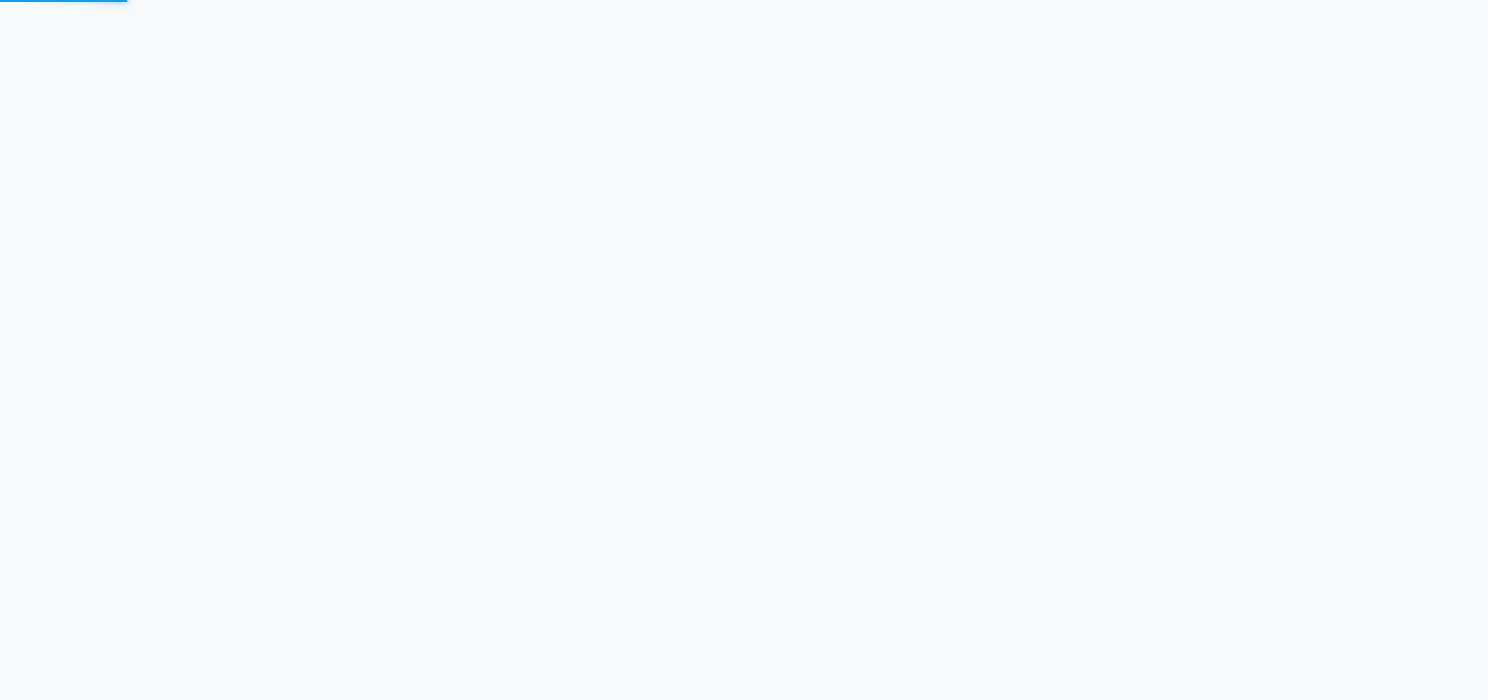 scroll, scrollTop: 0, scrollLeft: 0, axis: both 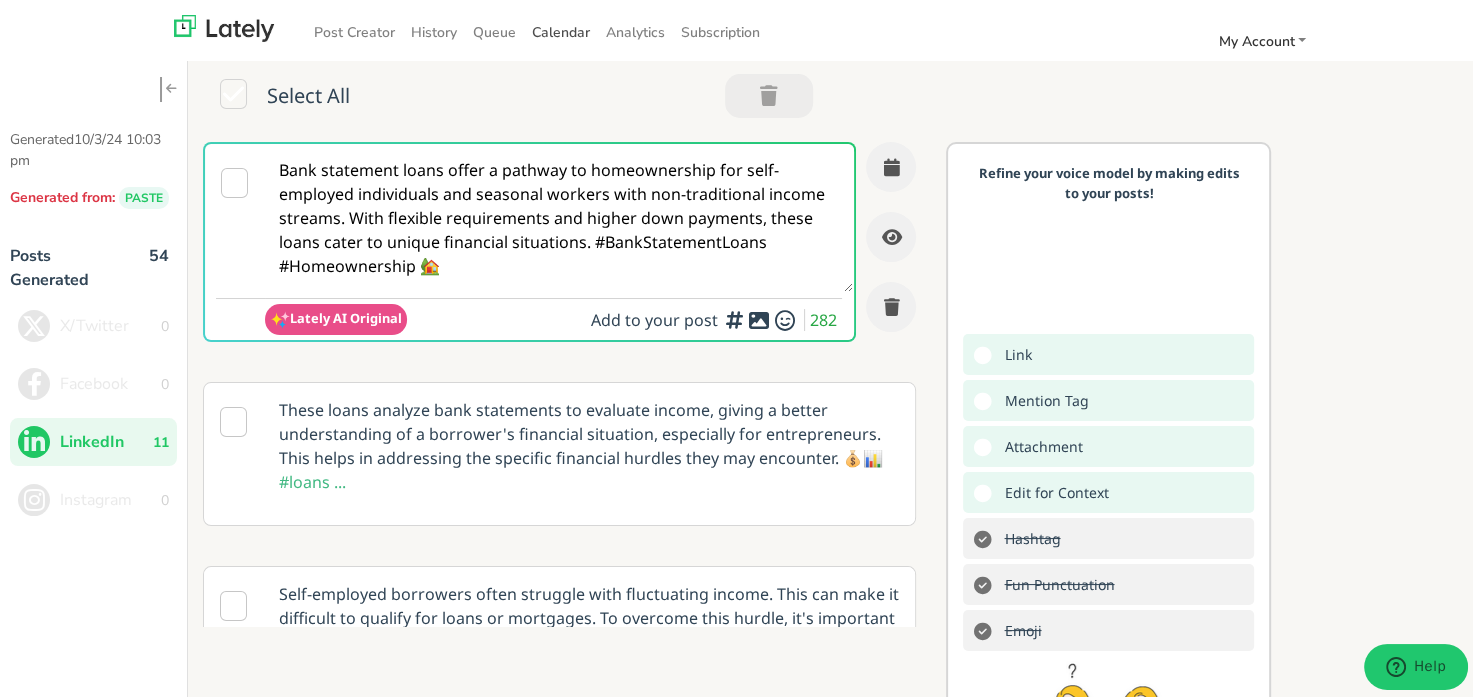 click on "Calendar" at bounding box center (561, 28) 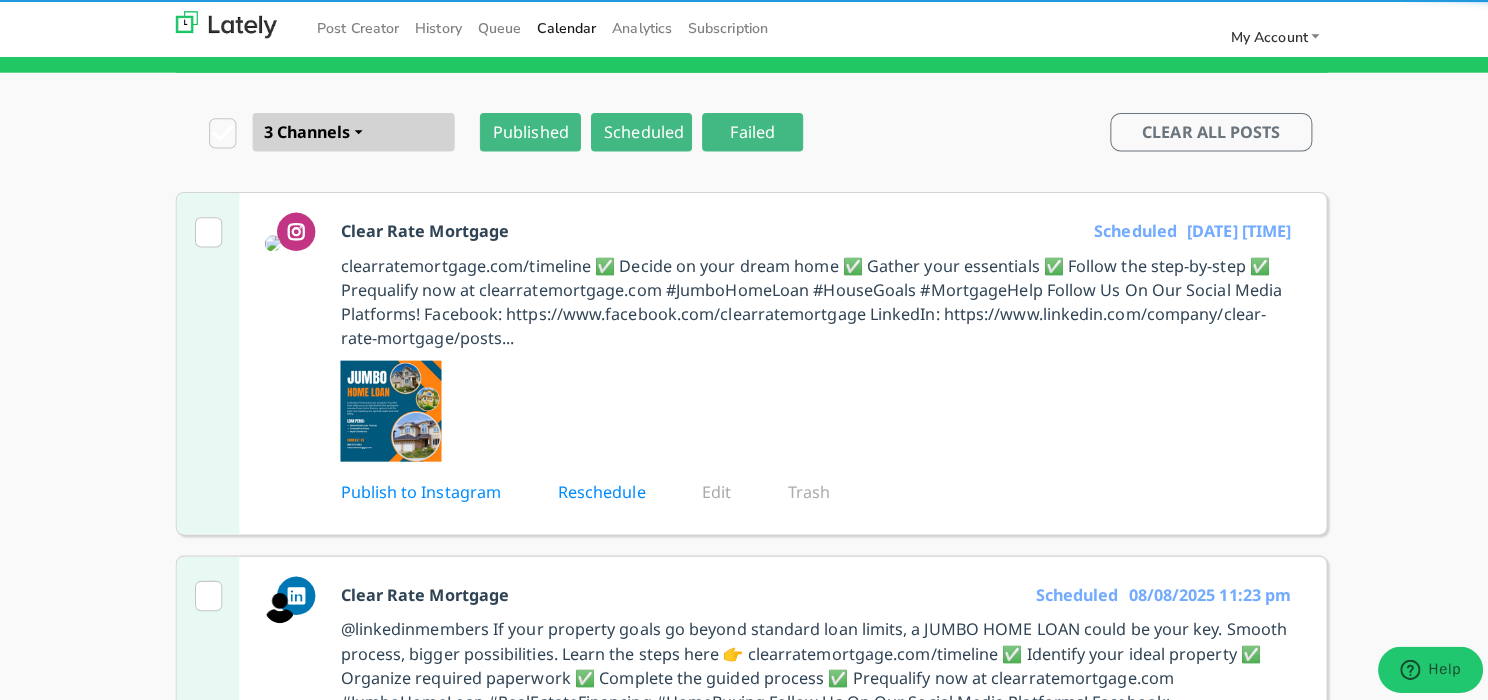 scroll, scrollTop: 200, scrollLeft: 0, axis: vertical 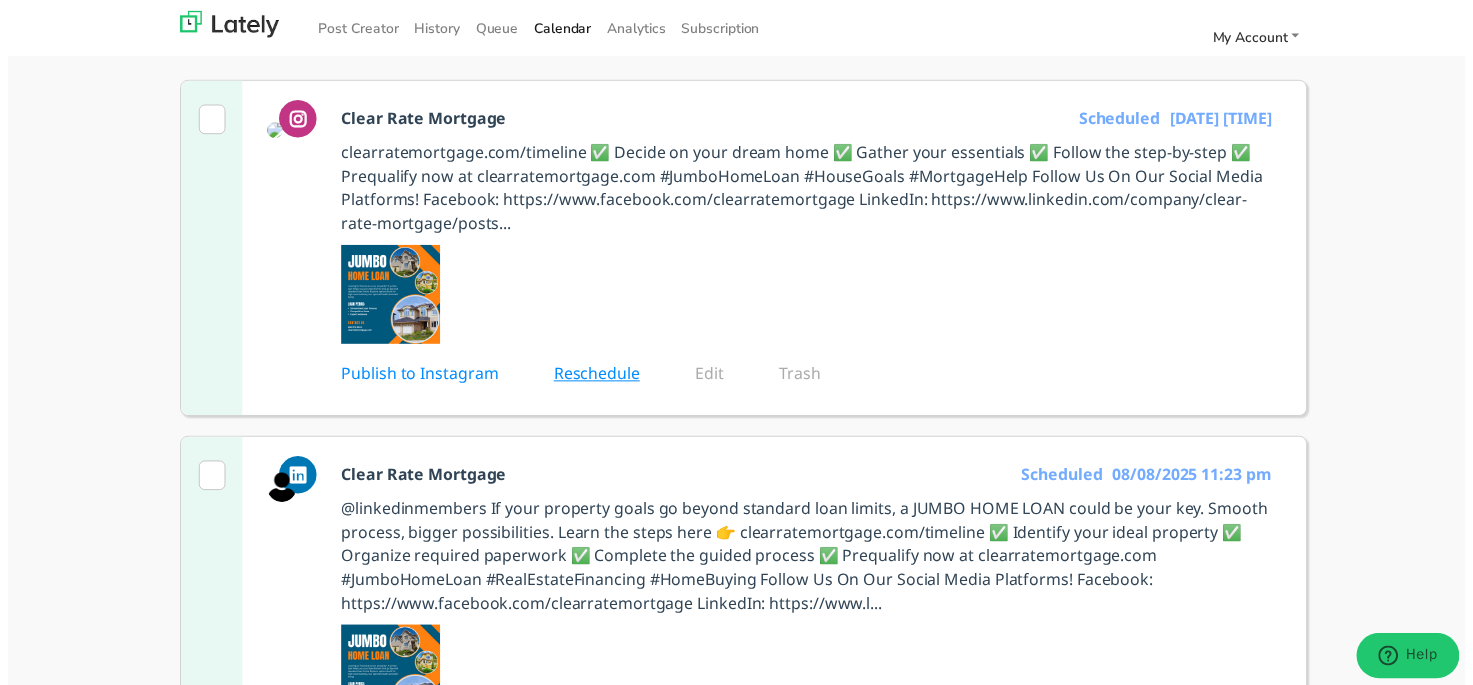 click on "Reschedule" at bounding box center (609, 378) 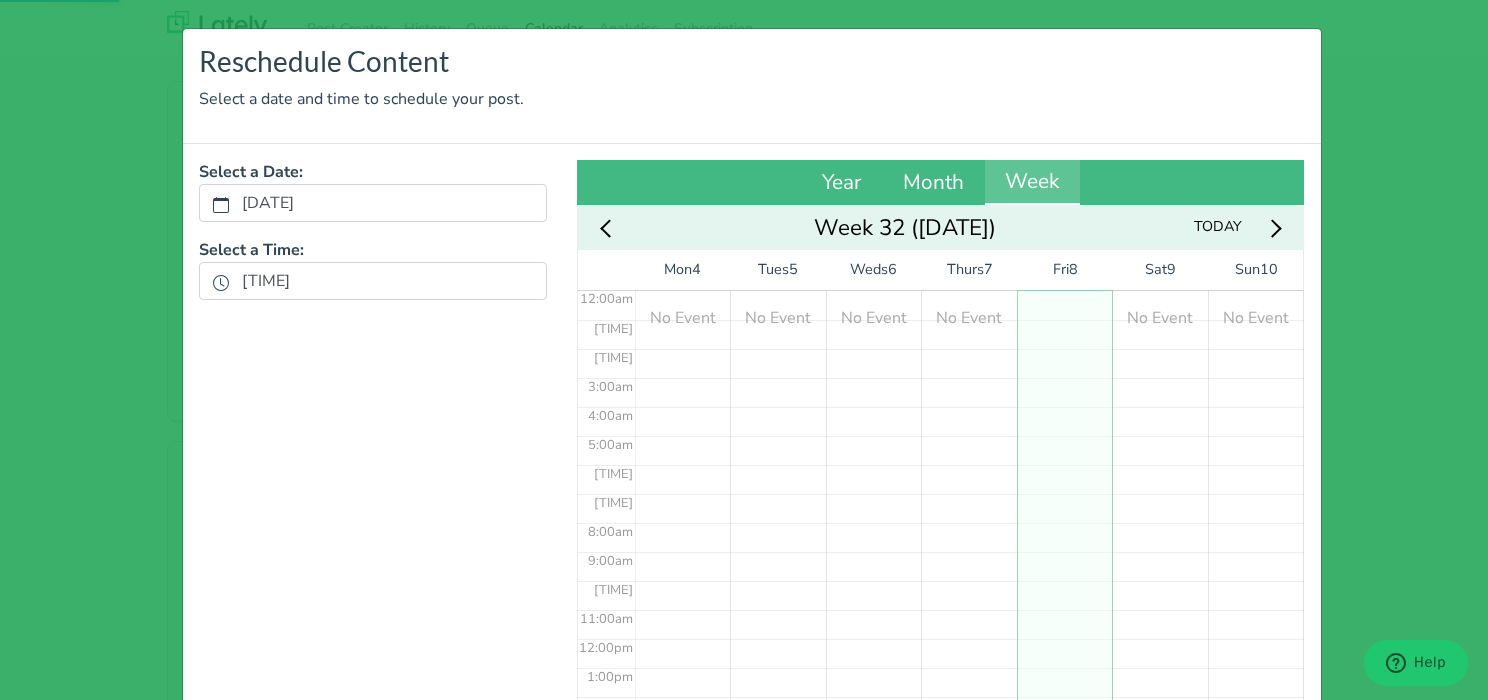 scroll, scrollTop: 0, scrollLeft: 0, axis: both 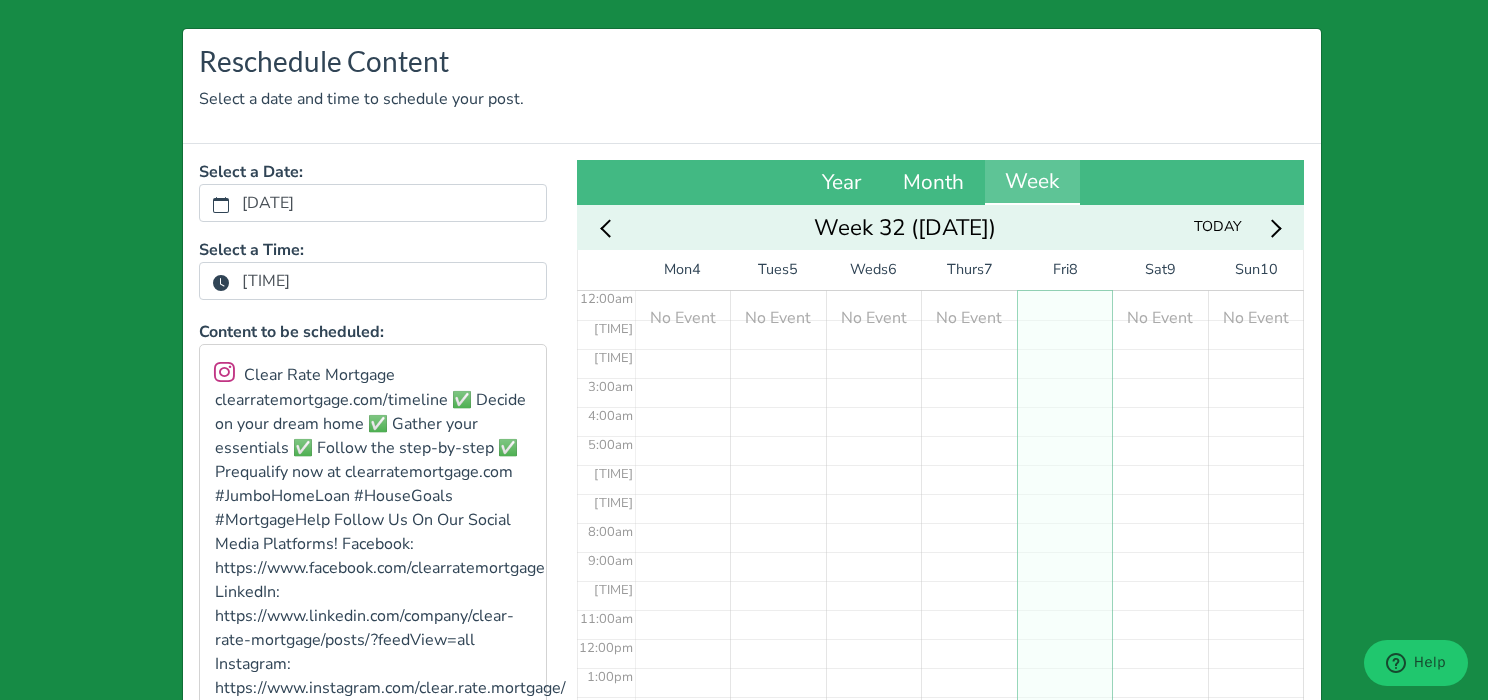 click on "[TIME]" at bounding box center [266, 281] 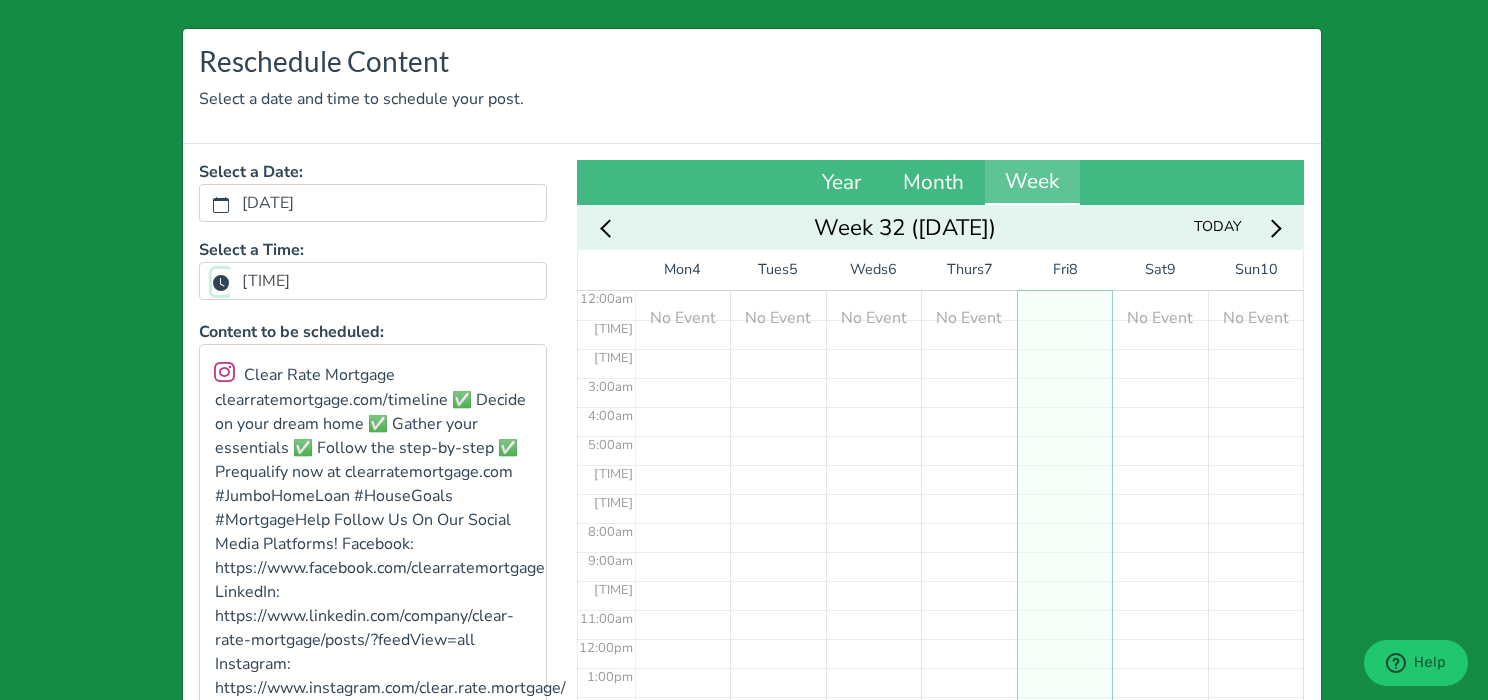 click on "[TIME]" at bounding box center [221, 282] 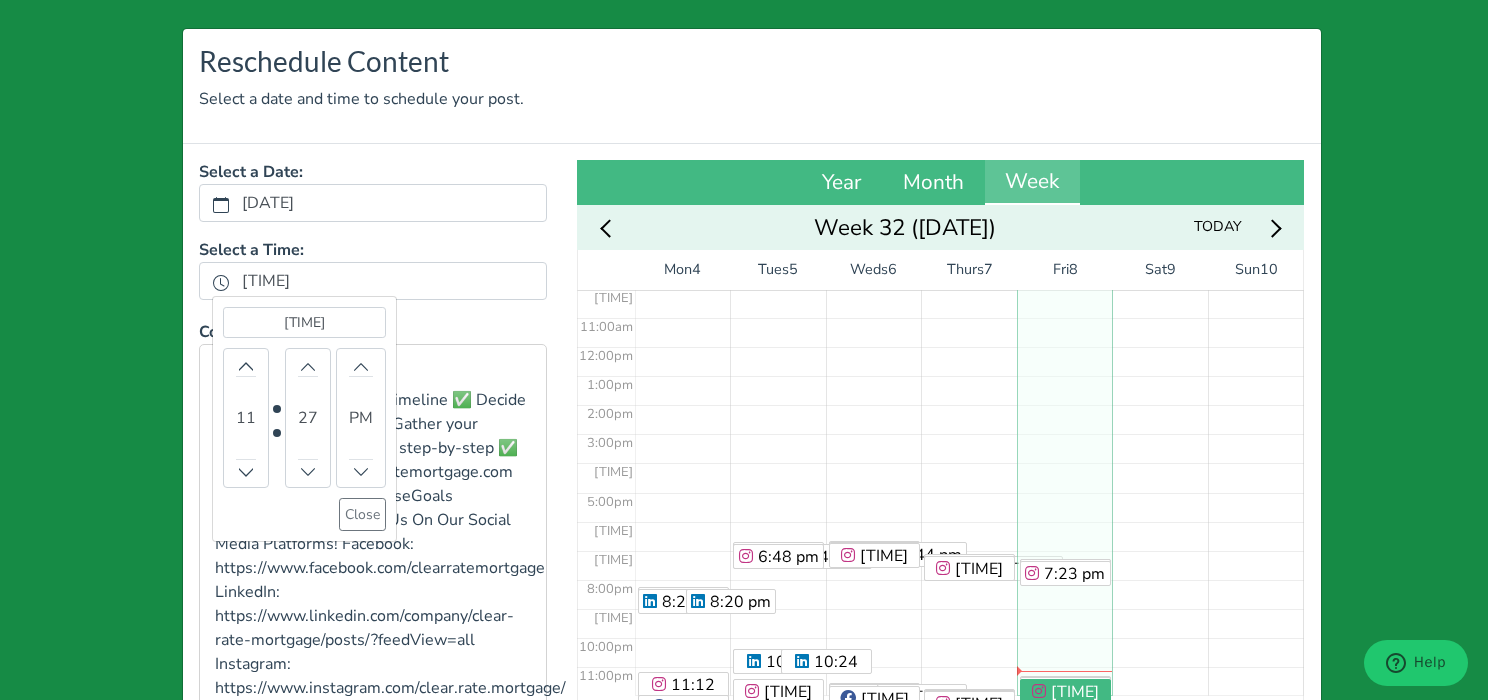 scroll, scrollTop: 303, scrollLeft: 0, axis: vertical 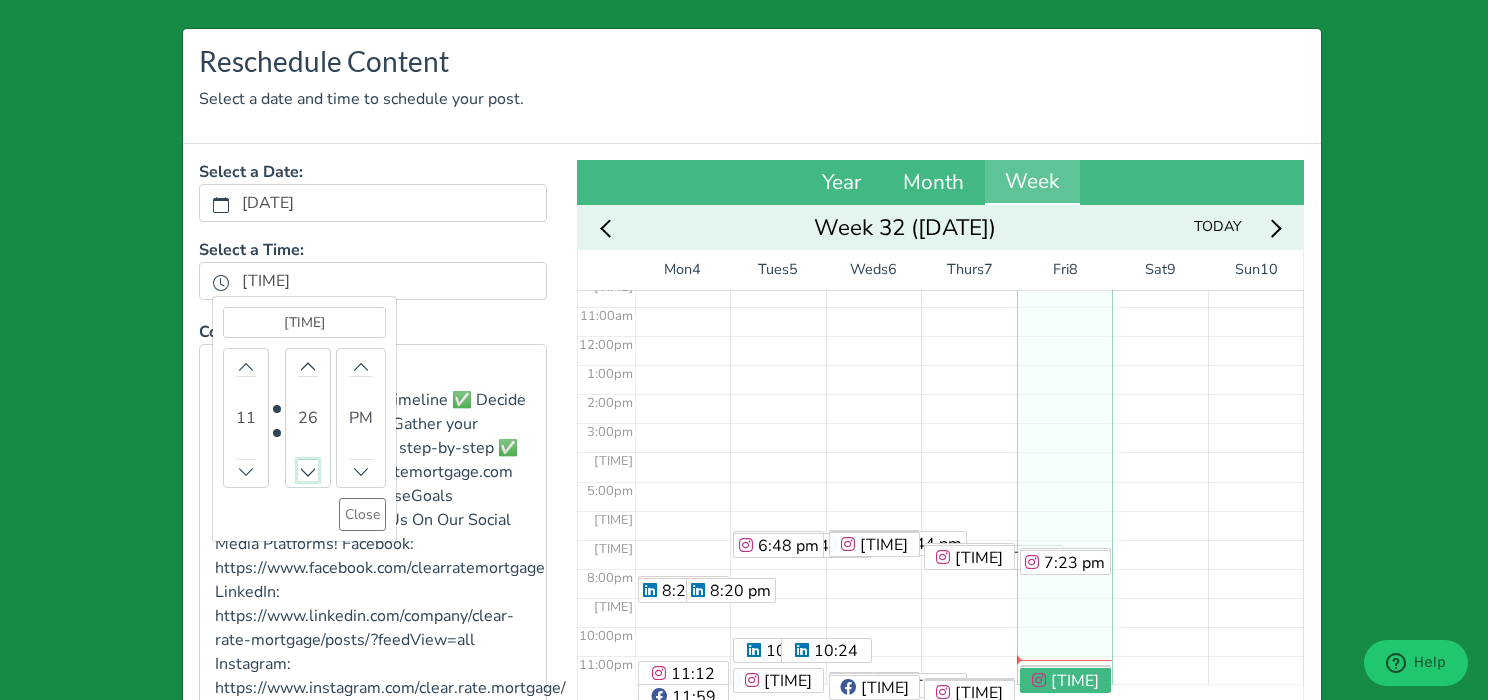 click 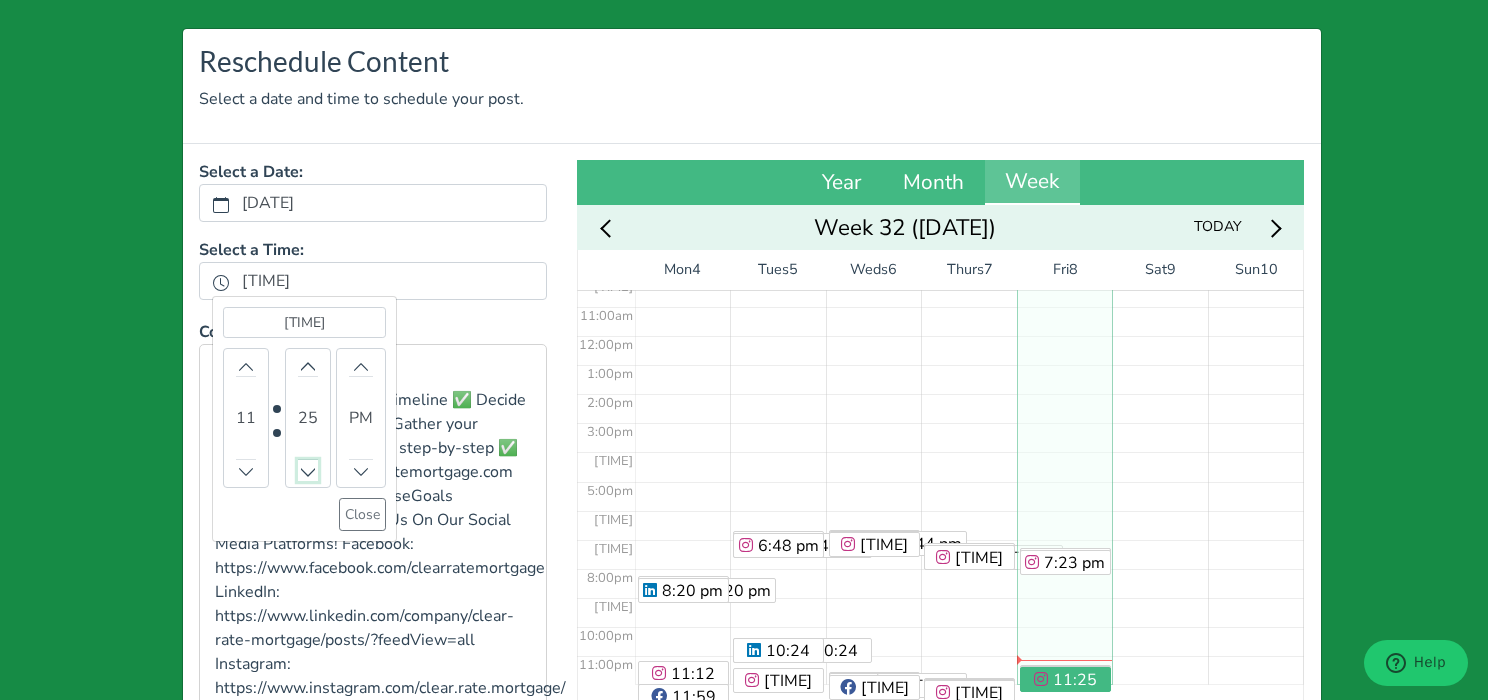 click 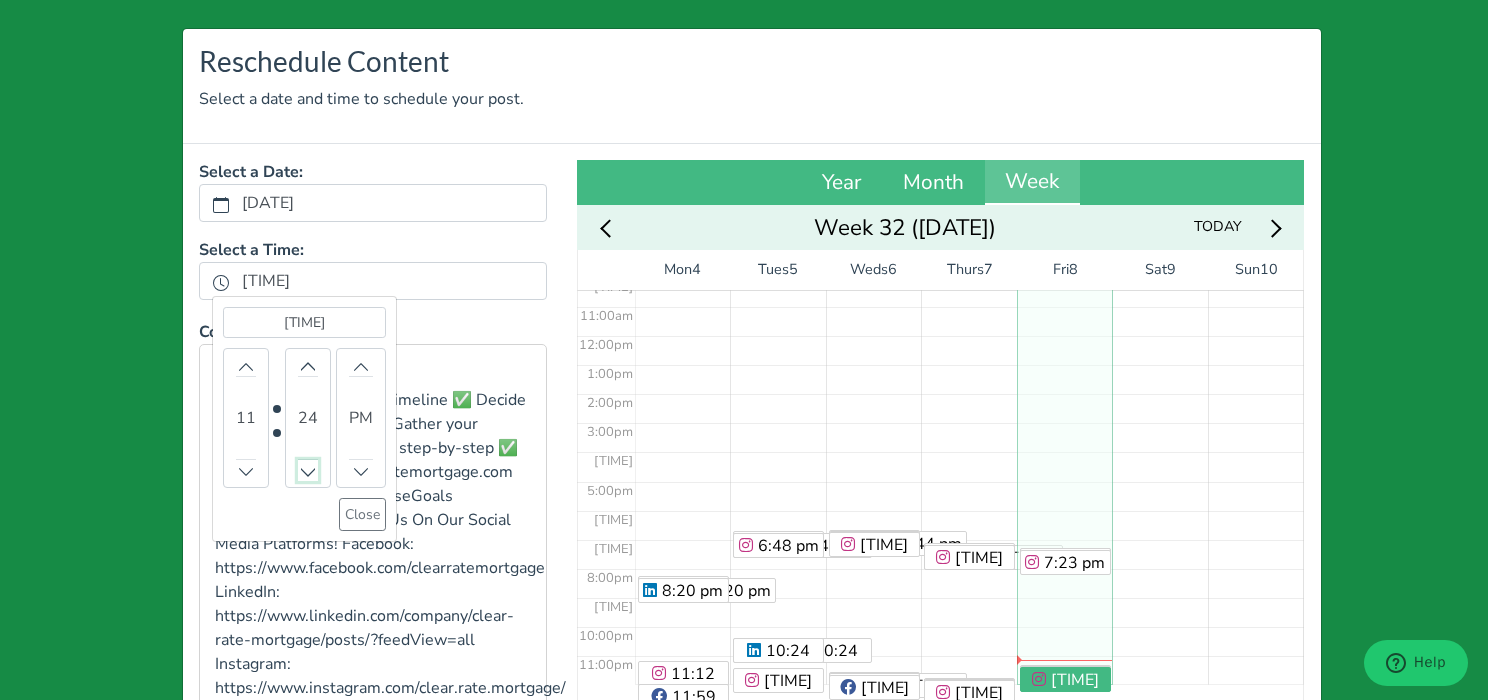 click 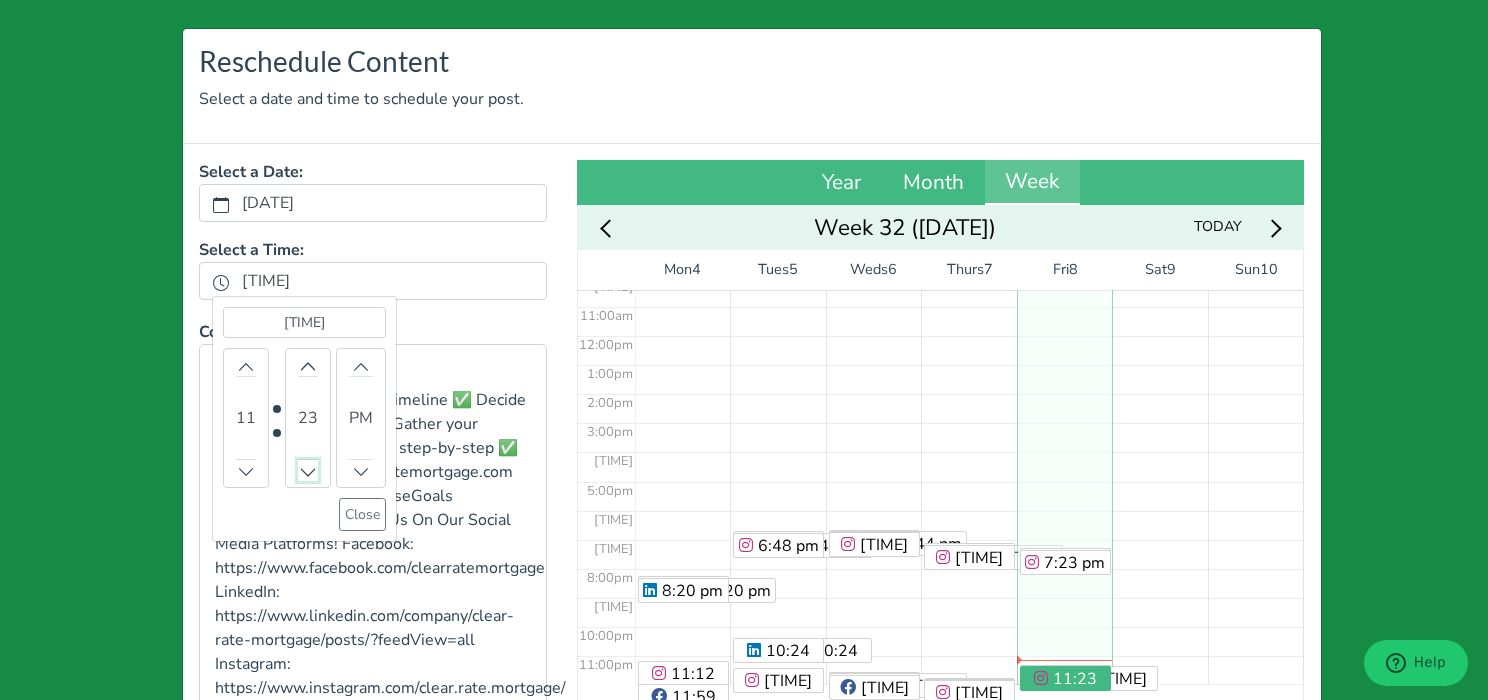 click 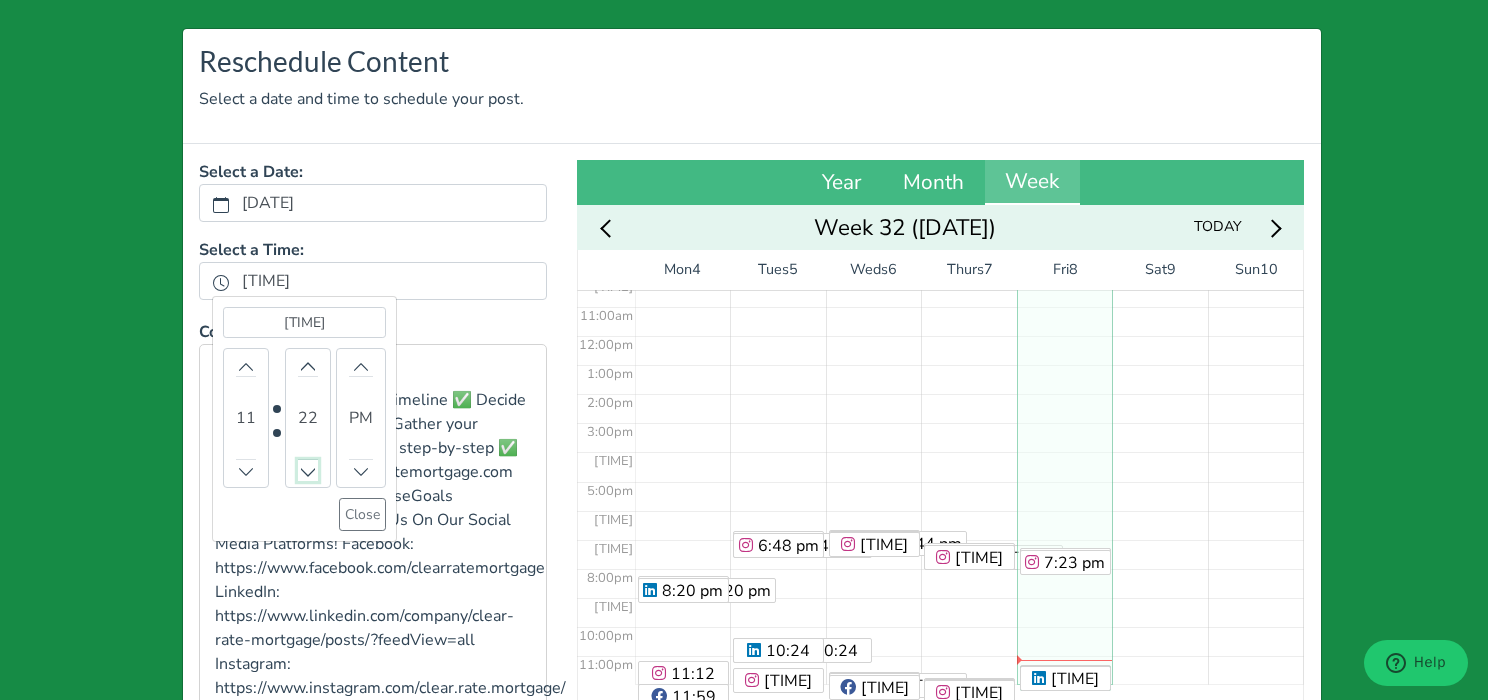 click 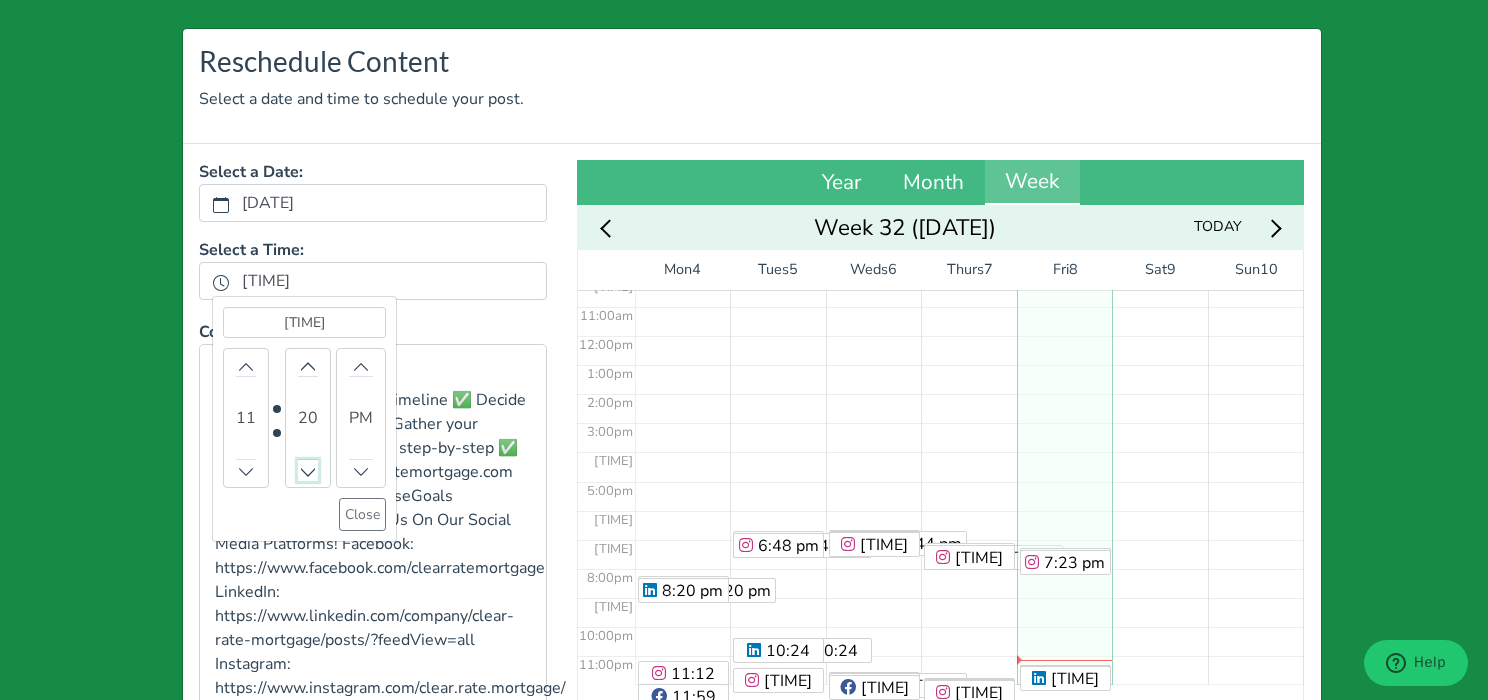 click 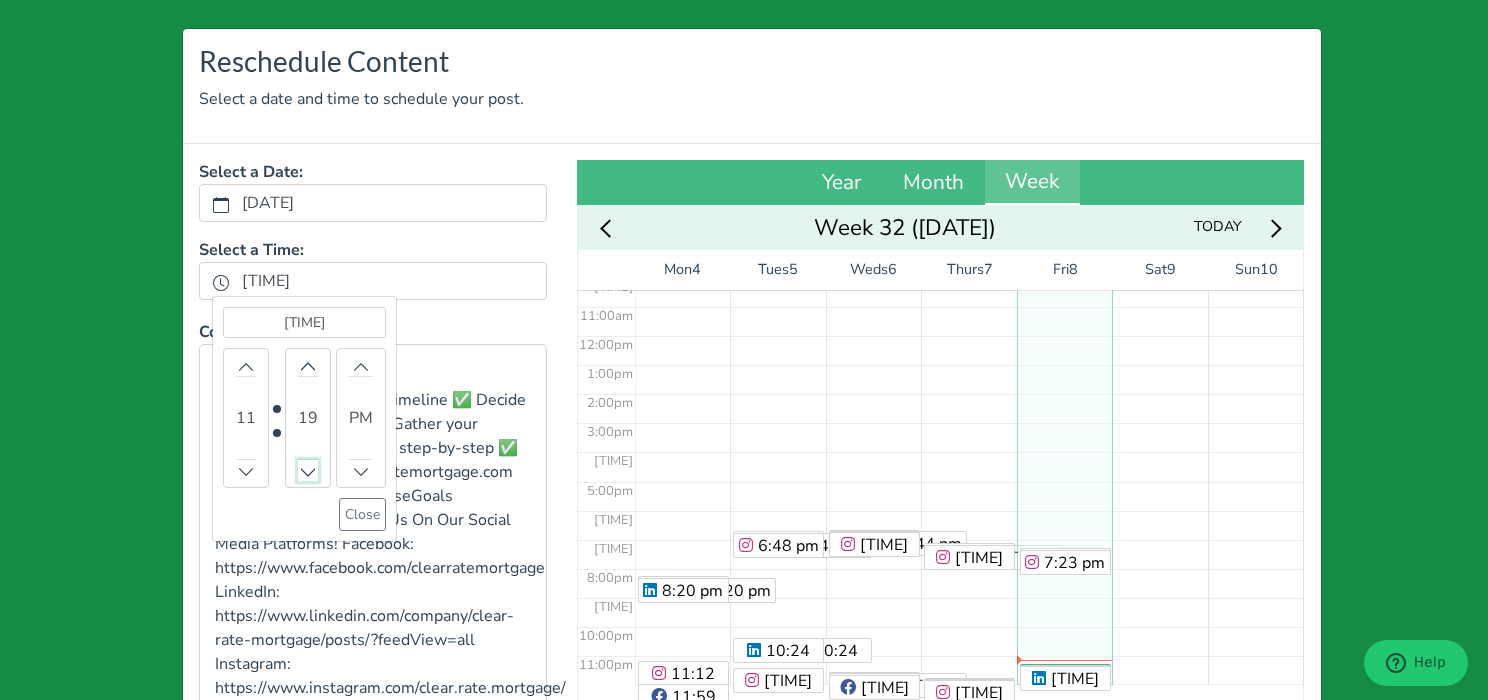 click 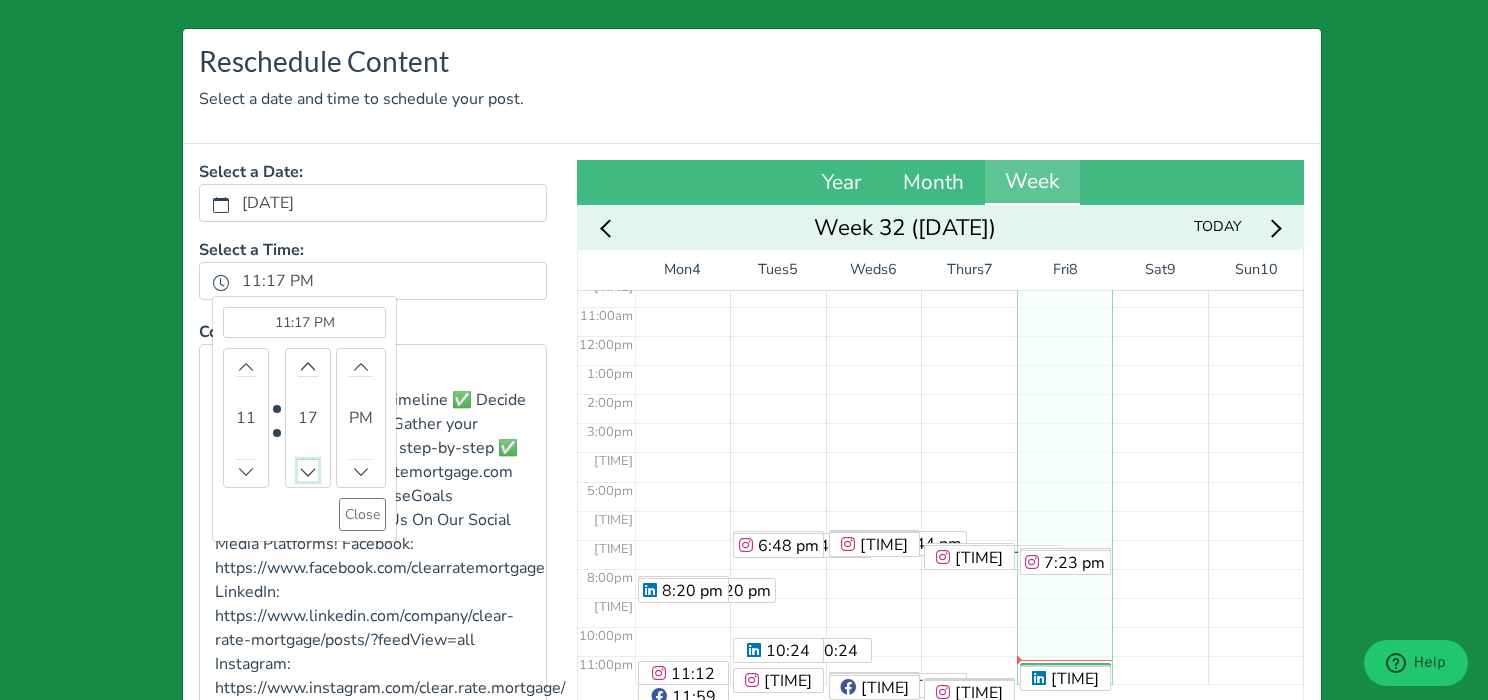 click 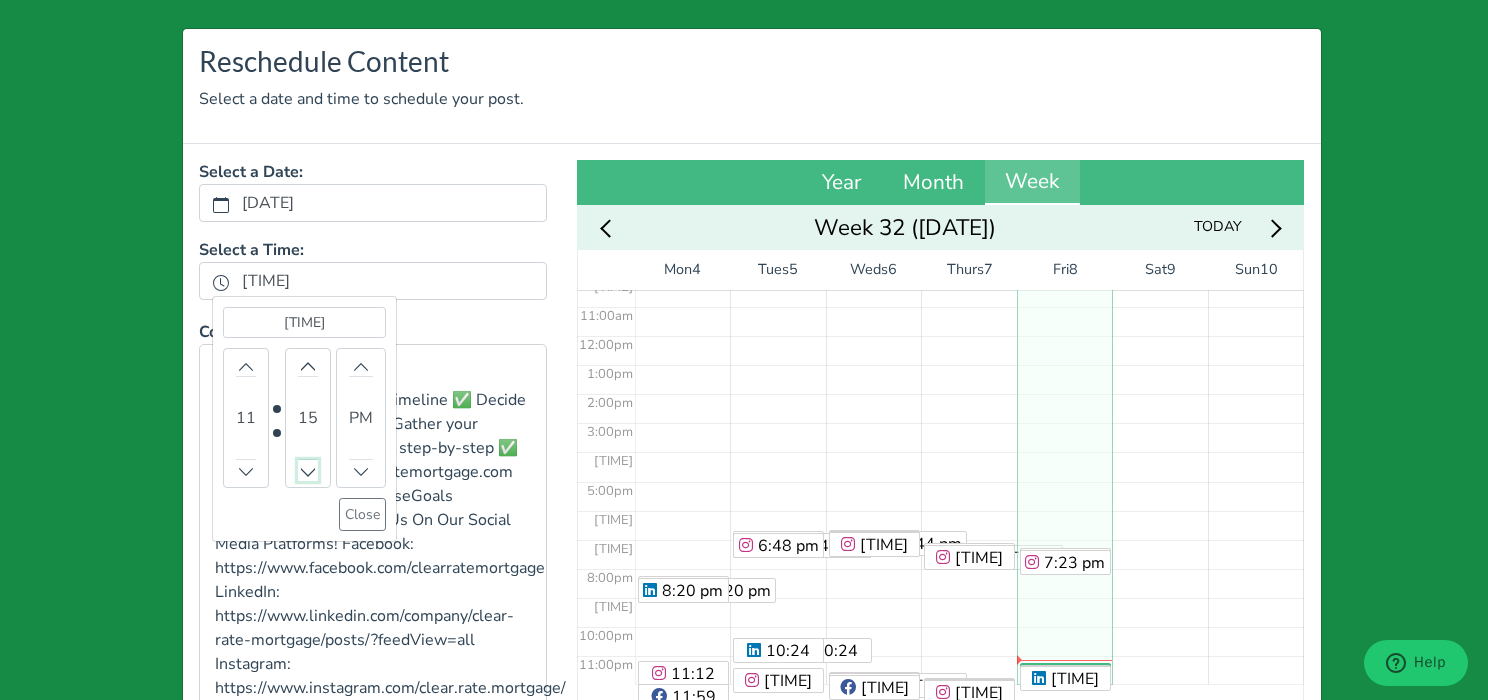 click 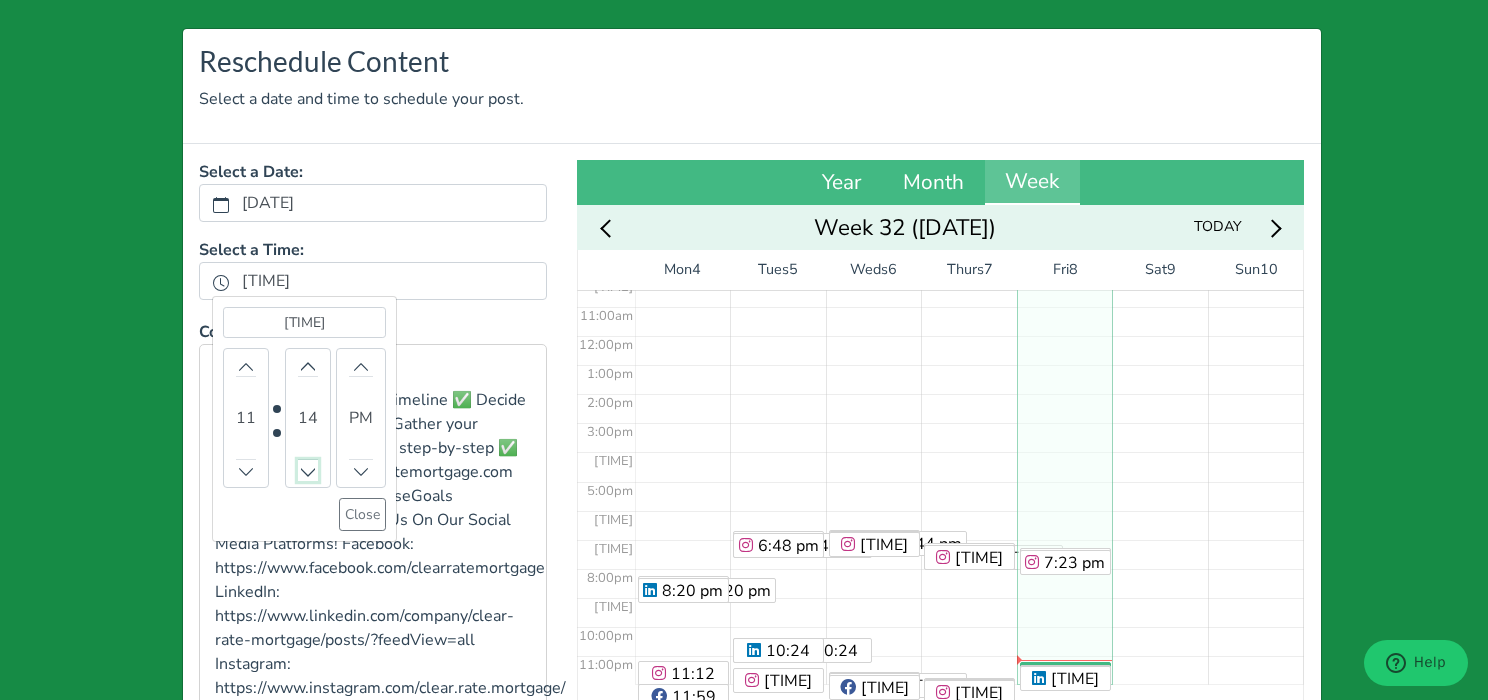 click 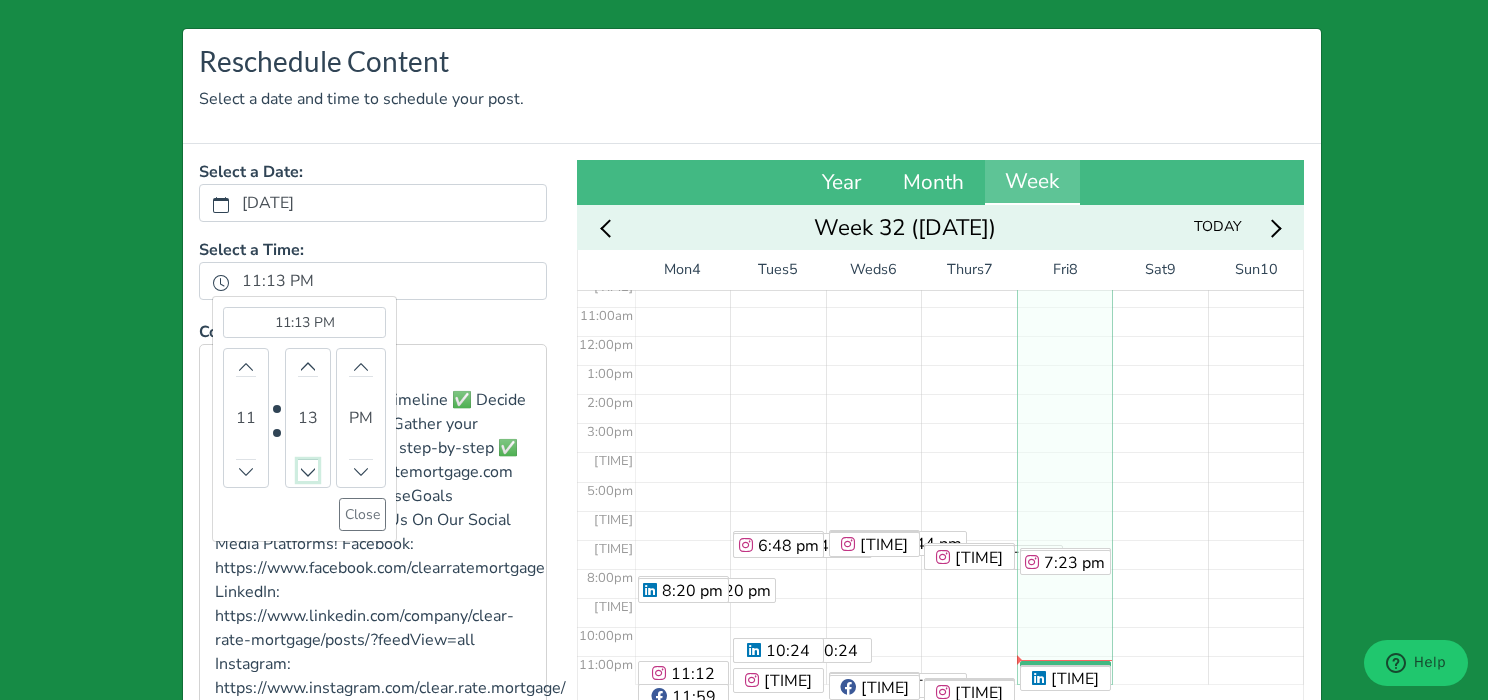 click 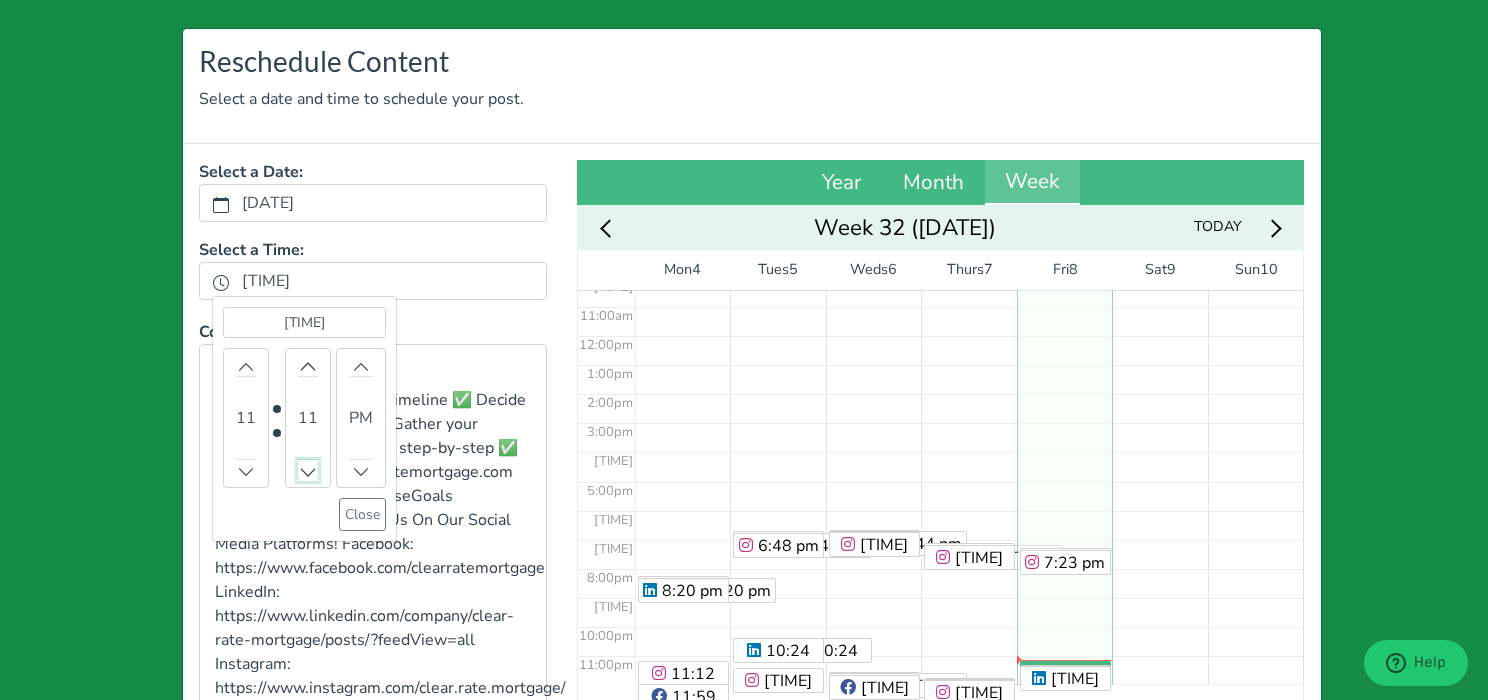 click 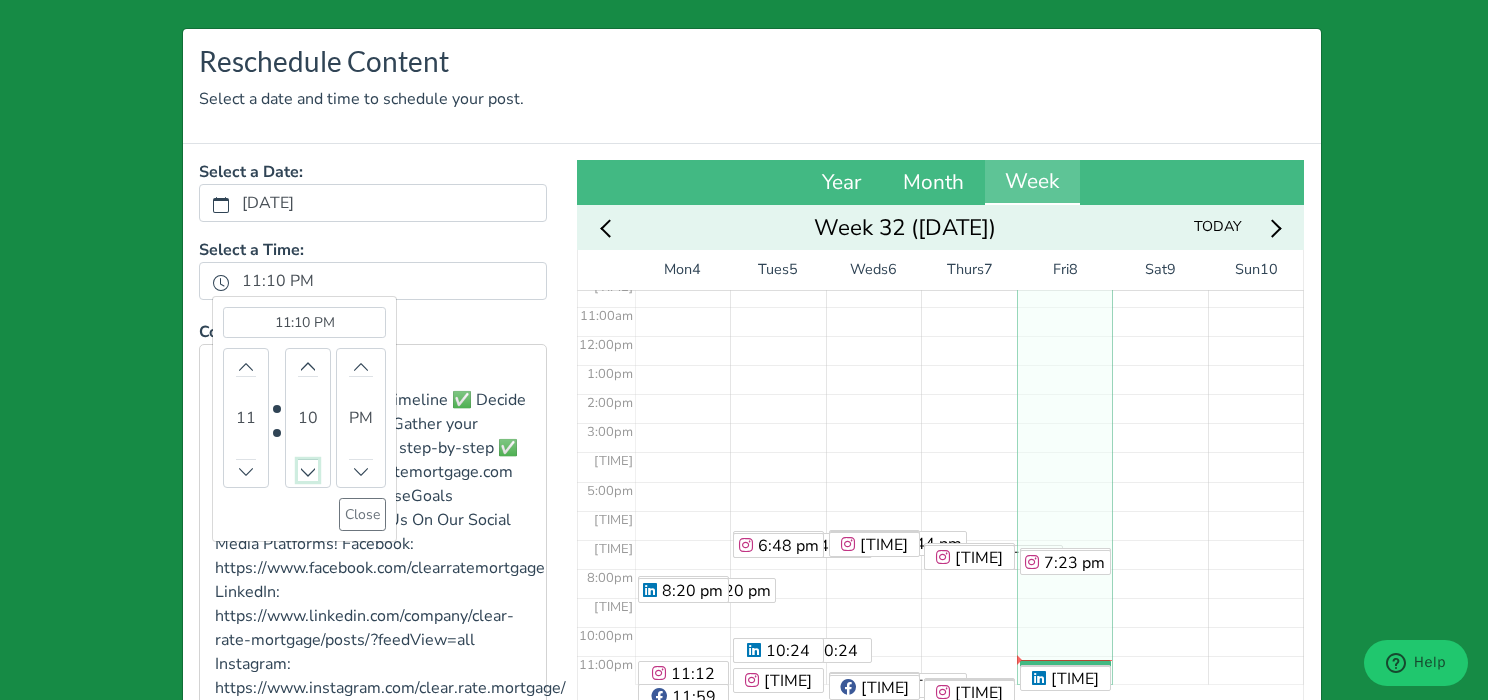click 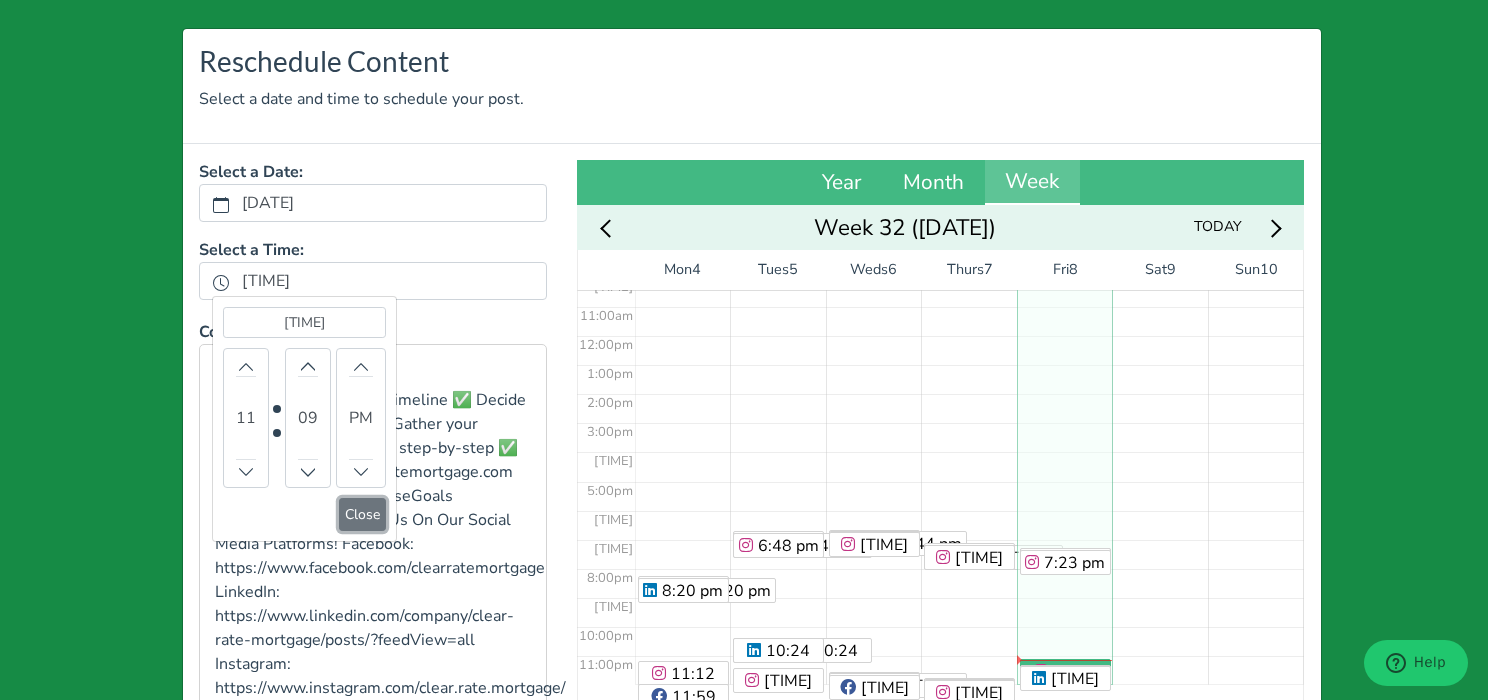 click on "Close" at bounding box center (362, 514) 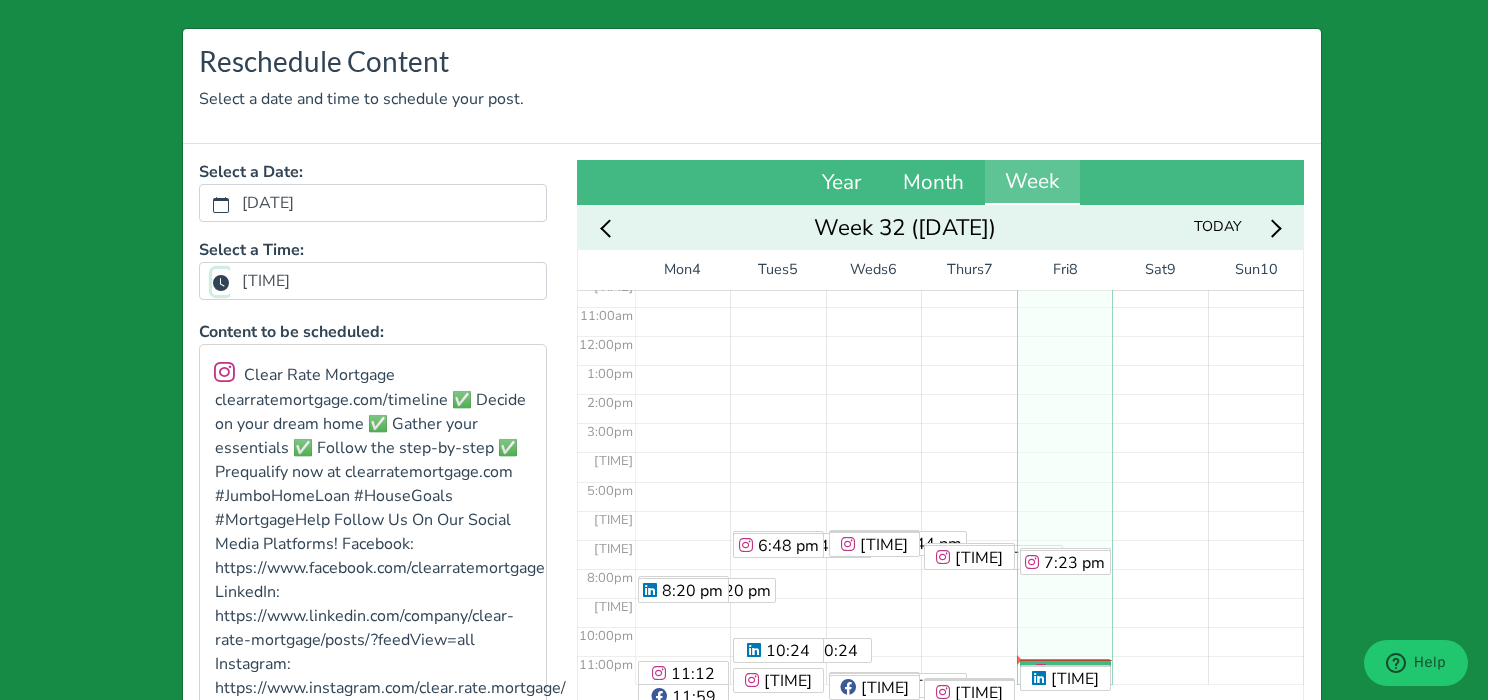scroll, scrollTop: 0, scrollLeft: 0, axis: both 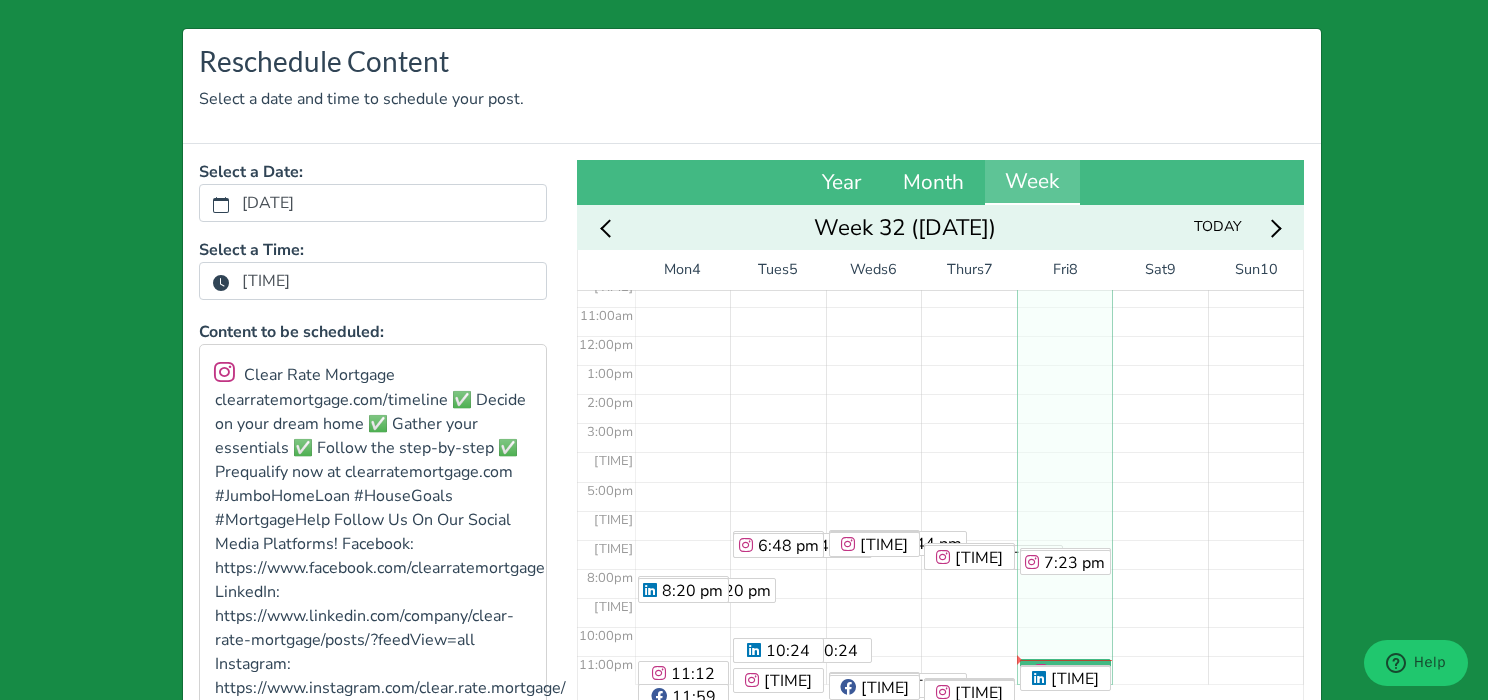 click on "[TIME]" at bounding box center [266, 281] 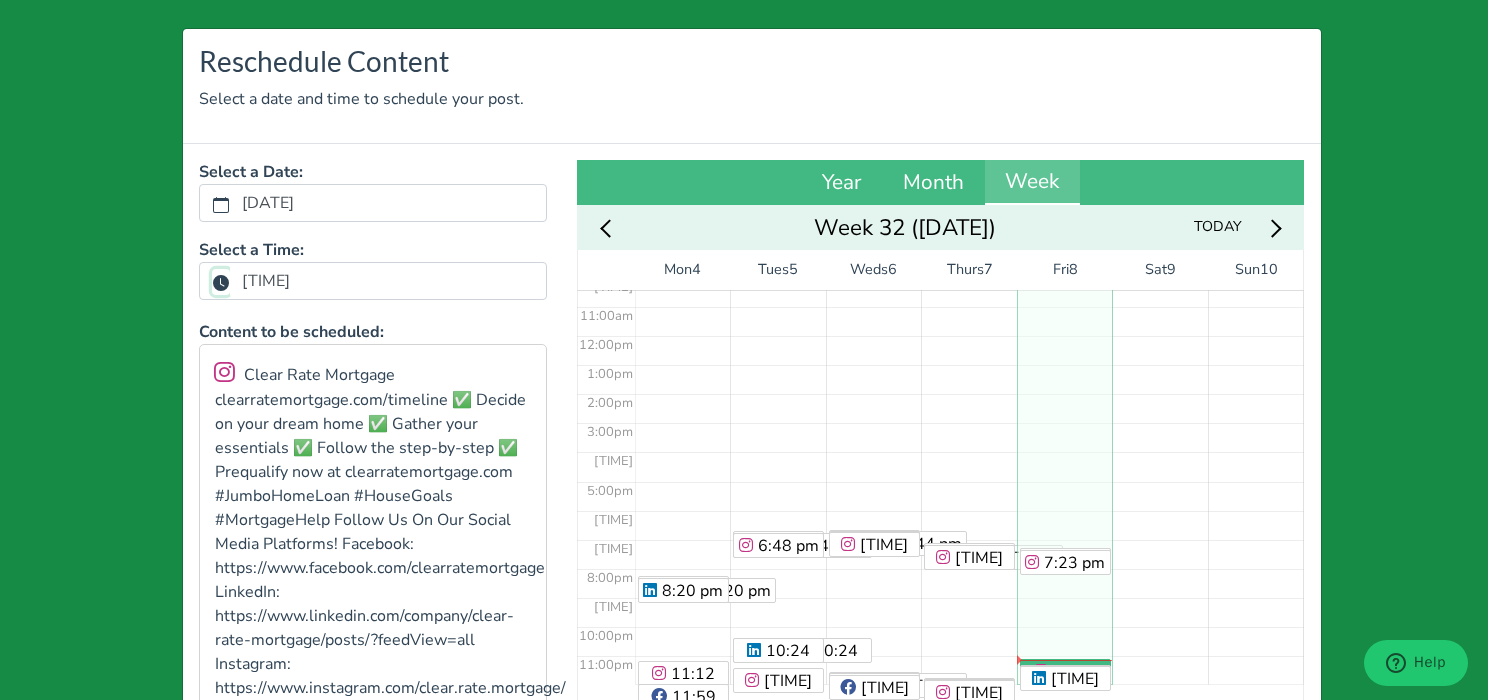 click on "[TIME]" at bounding box center (221, 282) 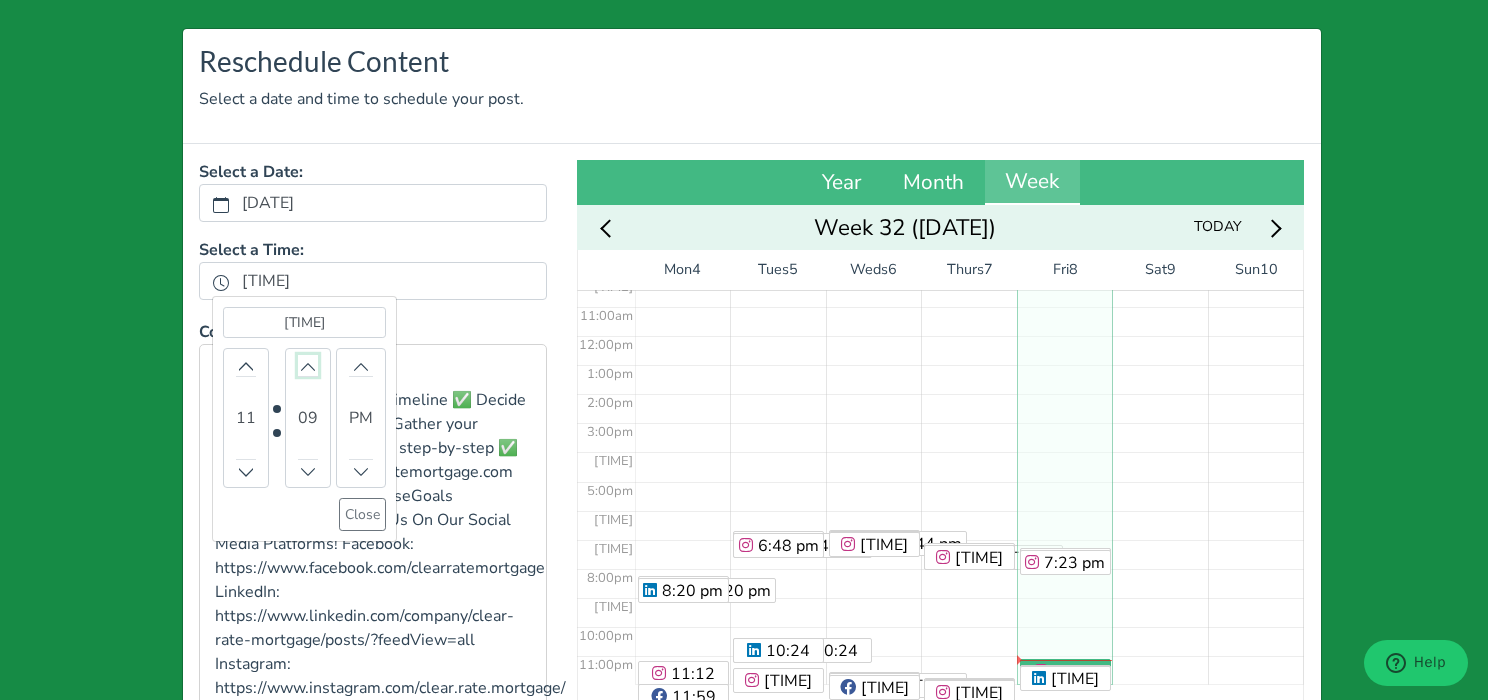 click 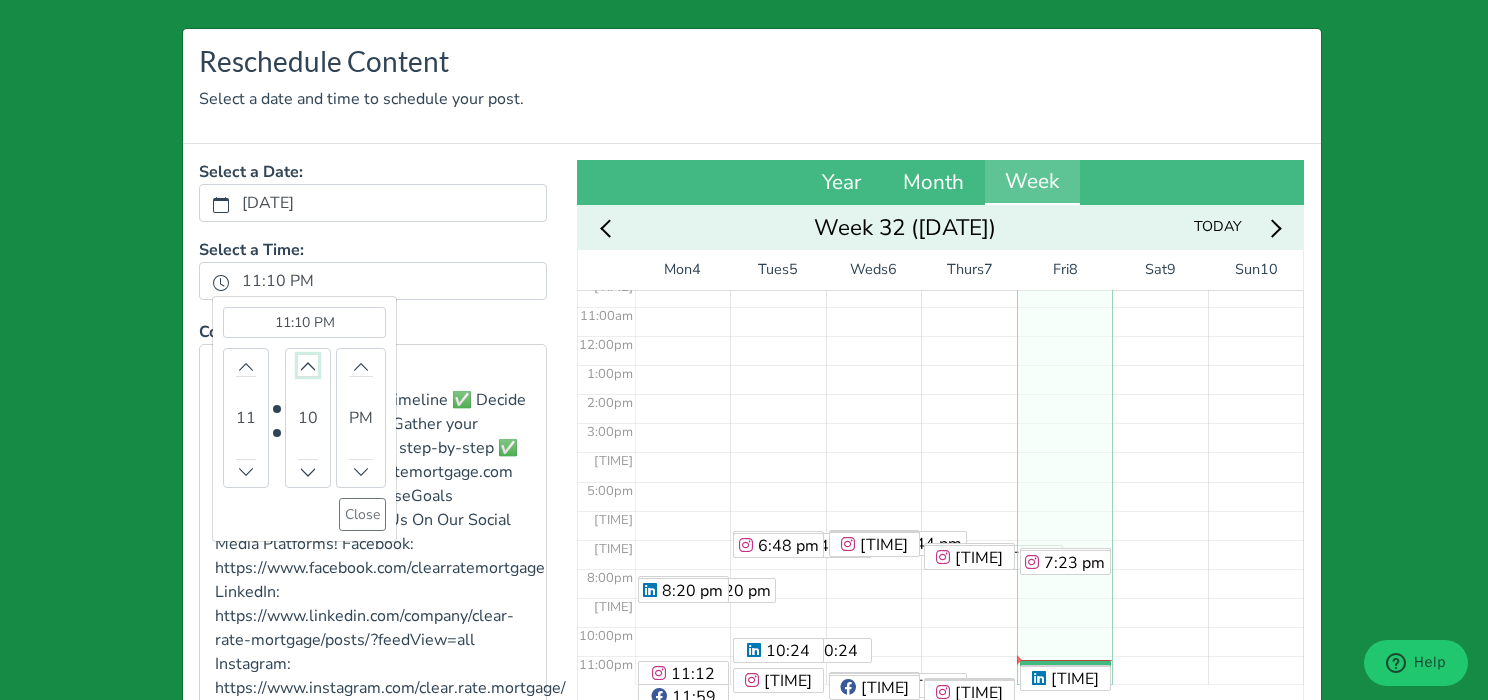 scroll, scrollTop: 302, scrollLeft: 0, axis: vertical 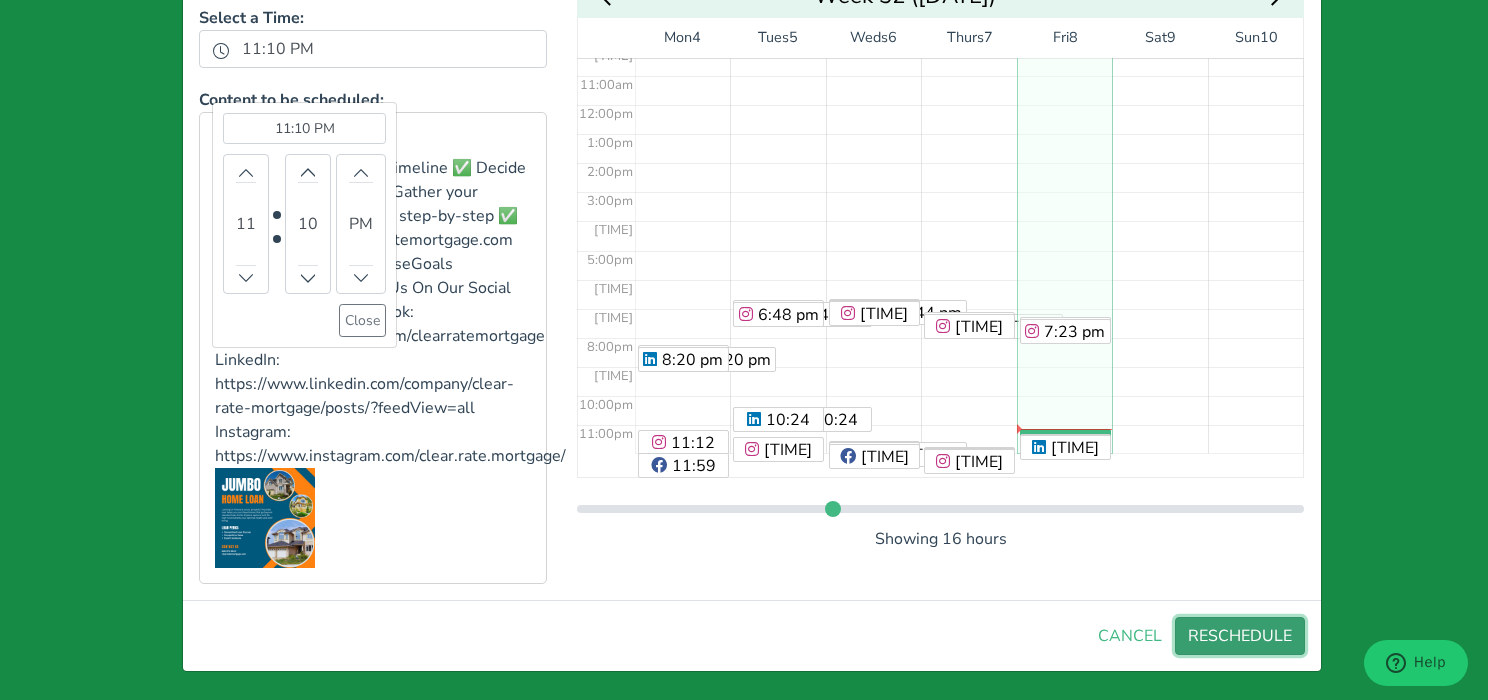 click on "RESCHEDULE" at bounding box center [1240, 636] 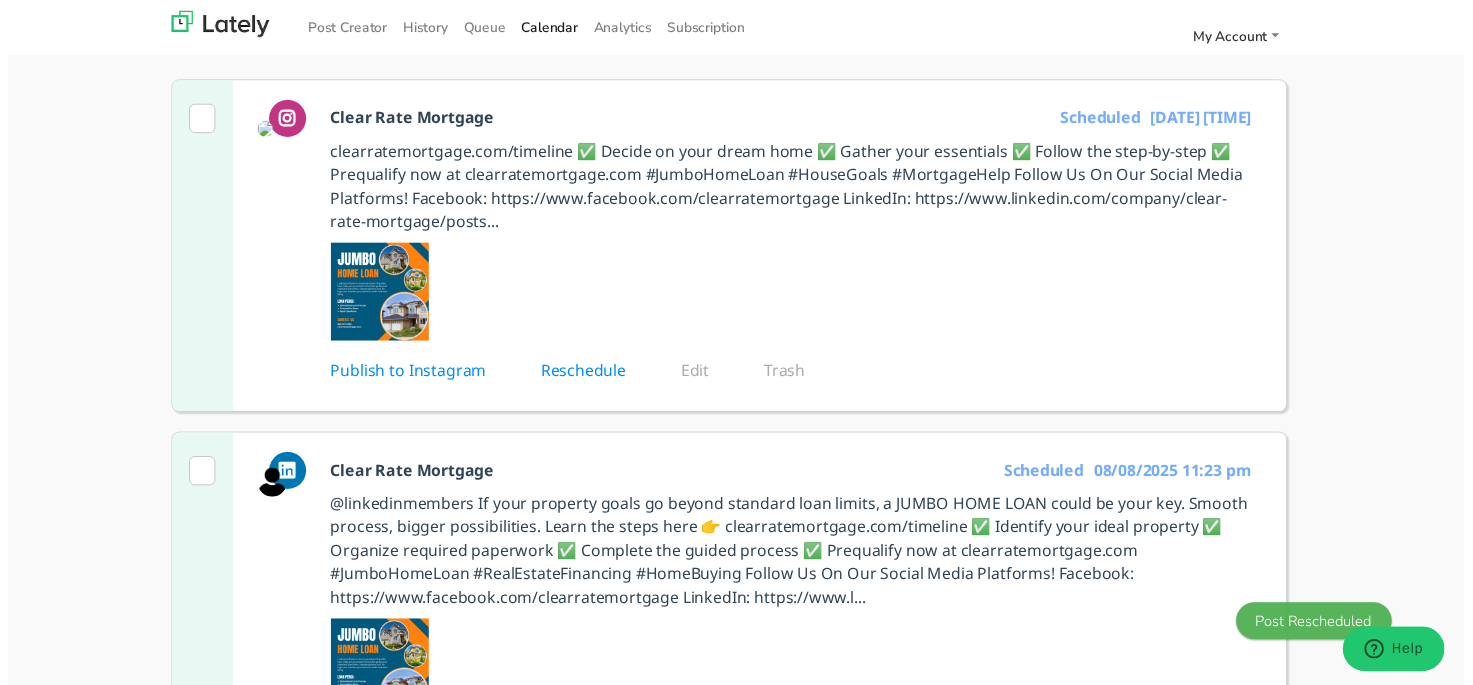 scroll, scrollTop: 0, scrollLeft: 0, axis: both 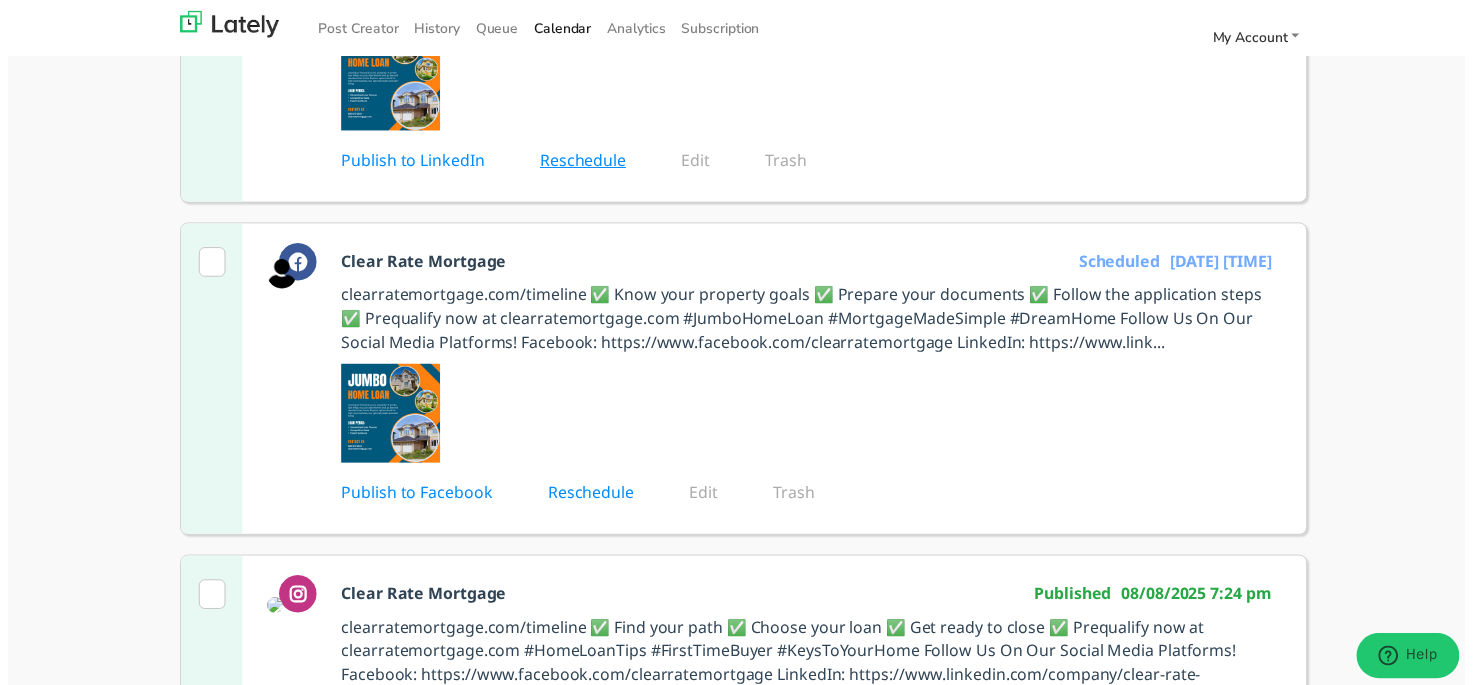 click on "Reschedule" at bounding box center [595, 162] 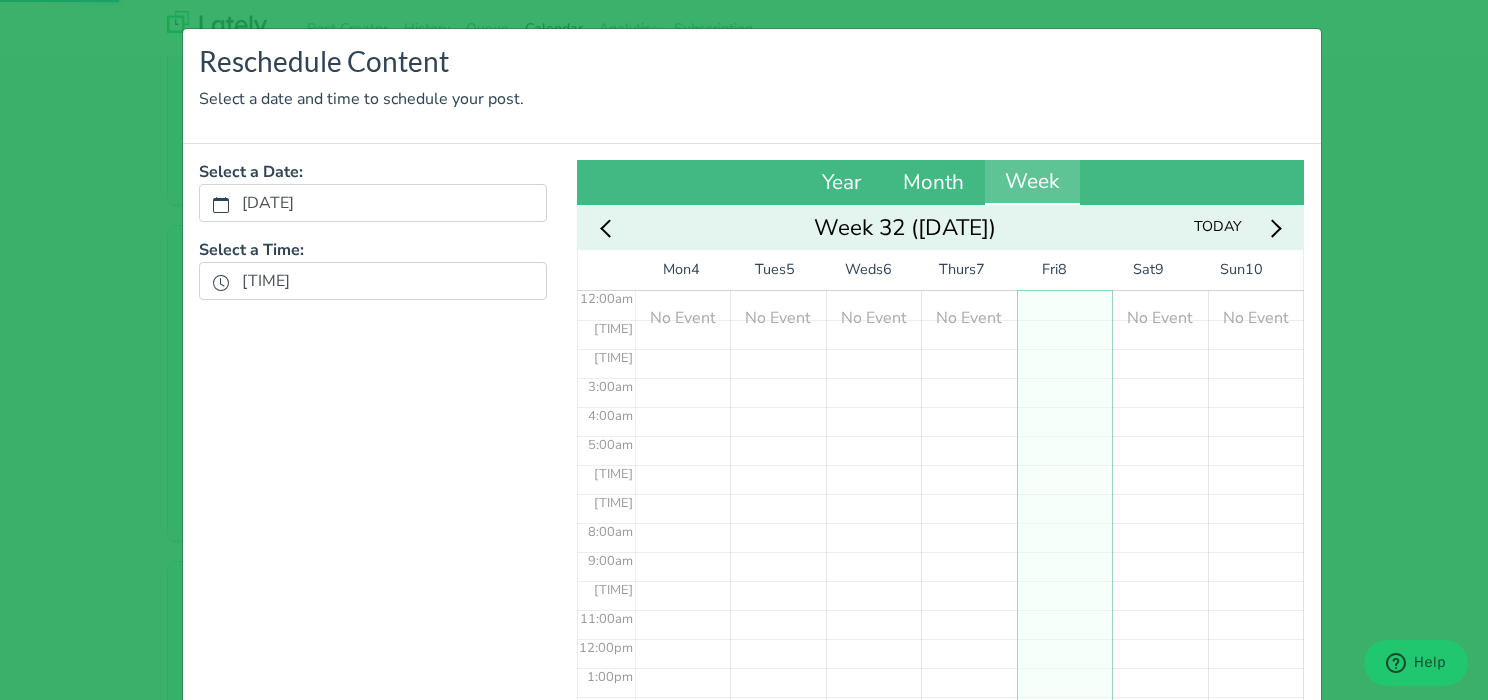 scroll, scrollTop: 0, scrollLeft: 0, axis: both 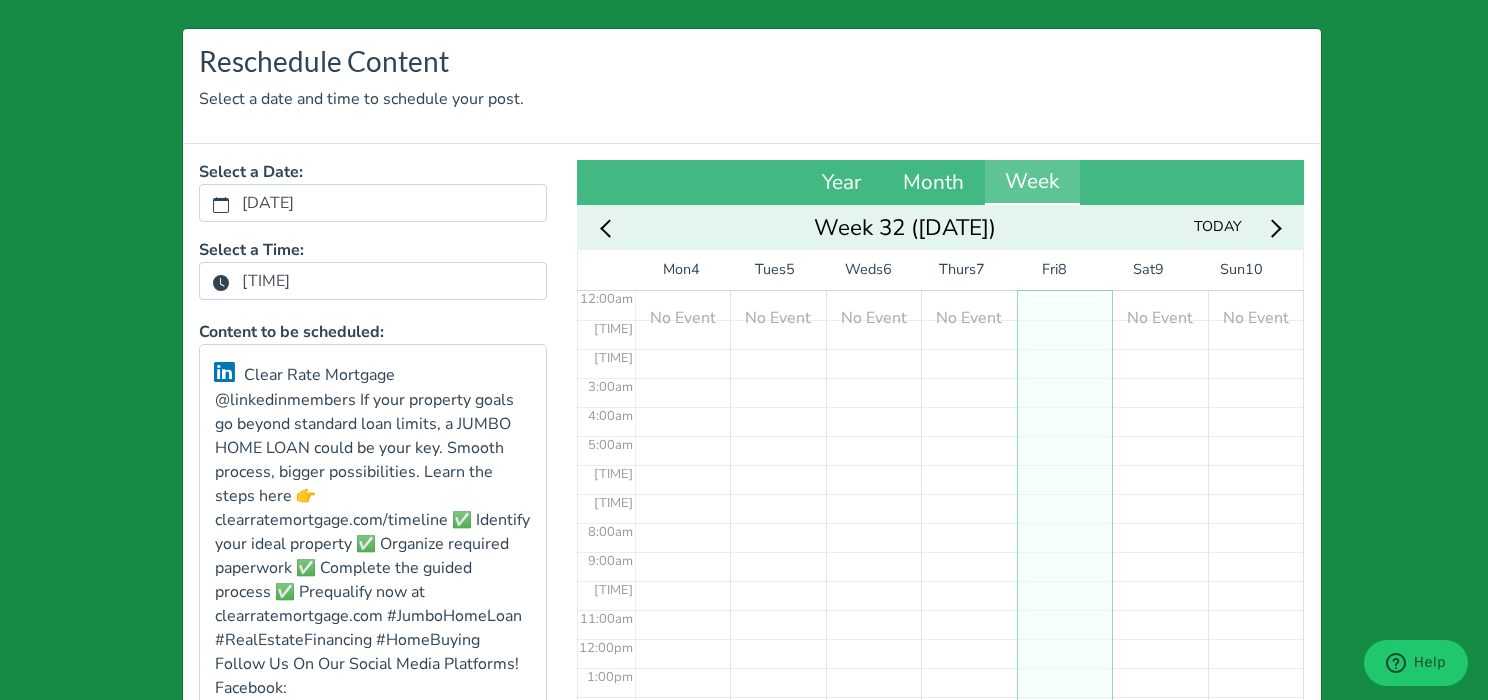 click on "[TIME]" at bounding box center [266, 281] 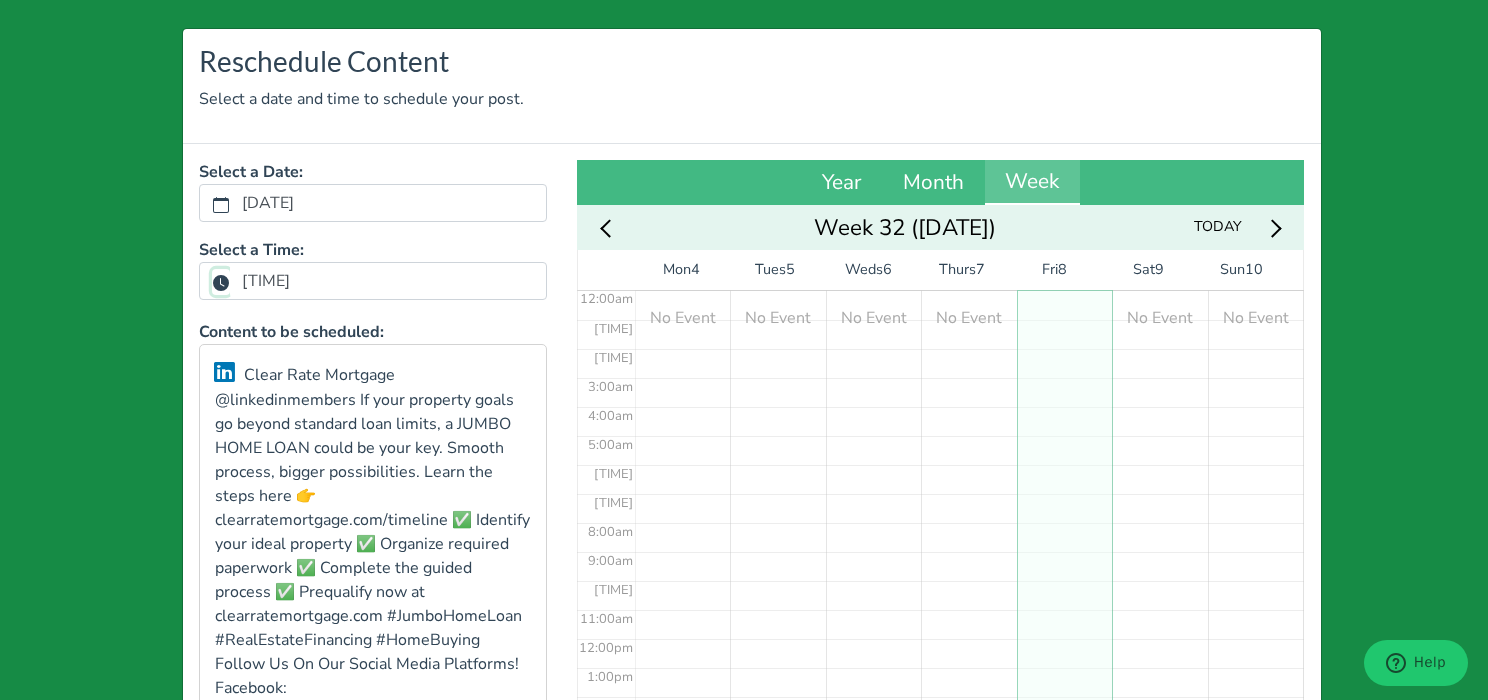 click on "[TIME]" at bounding box center (221, 282) 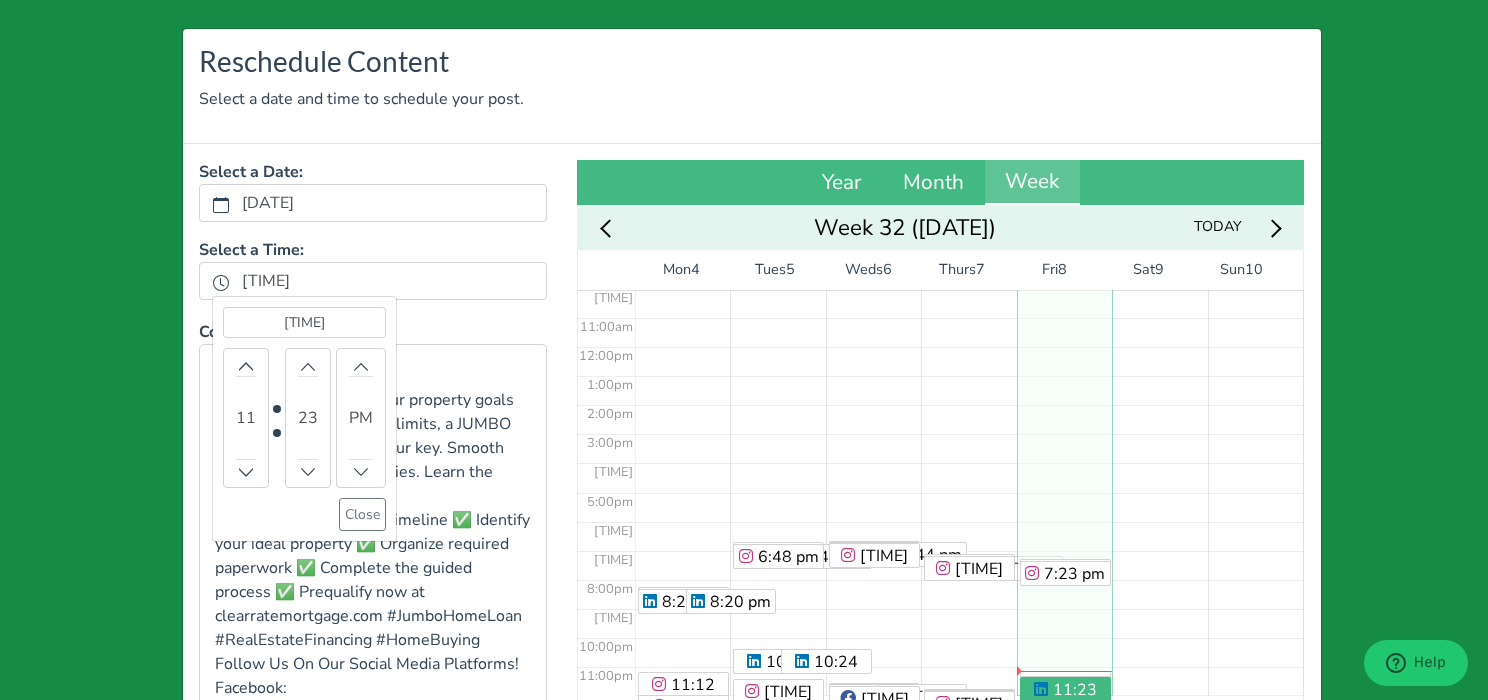 scroll, scrollTop: 303, scrollLeft: 0, axis: vertical 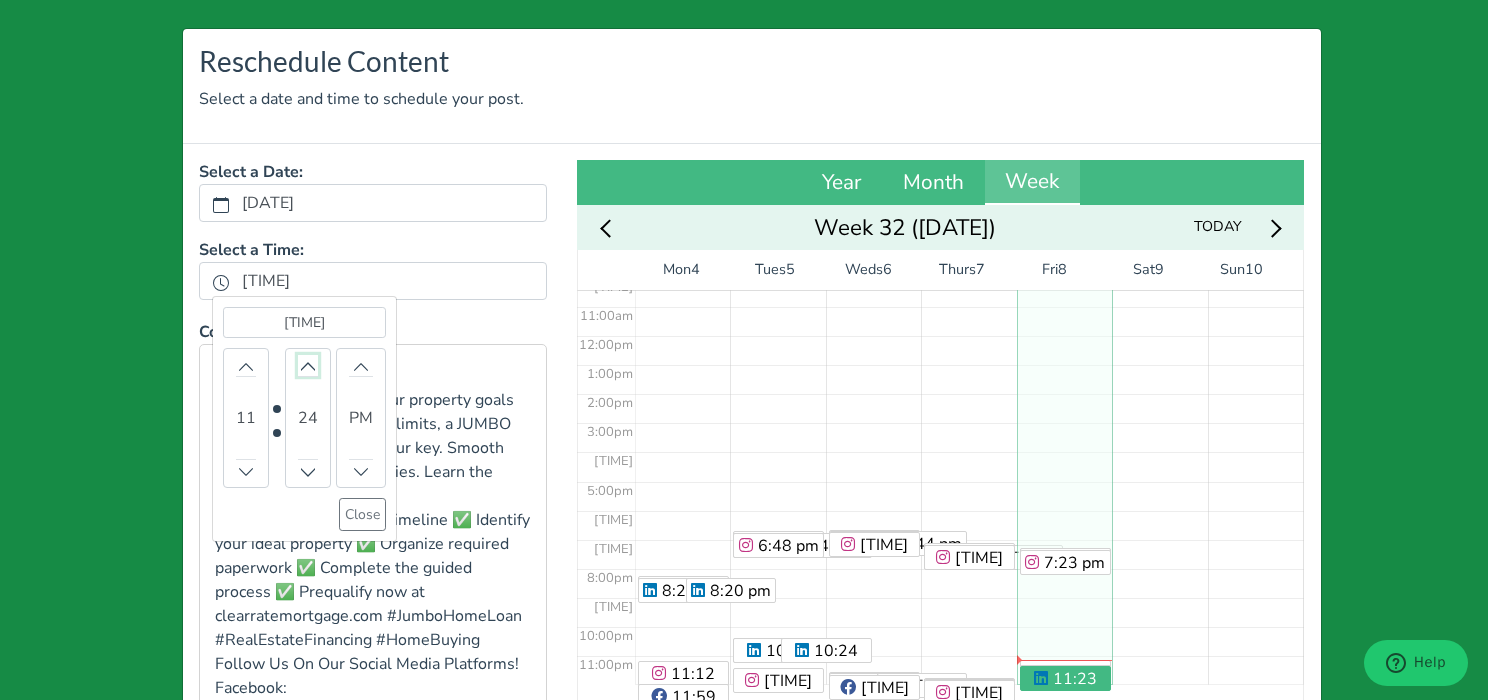 click 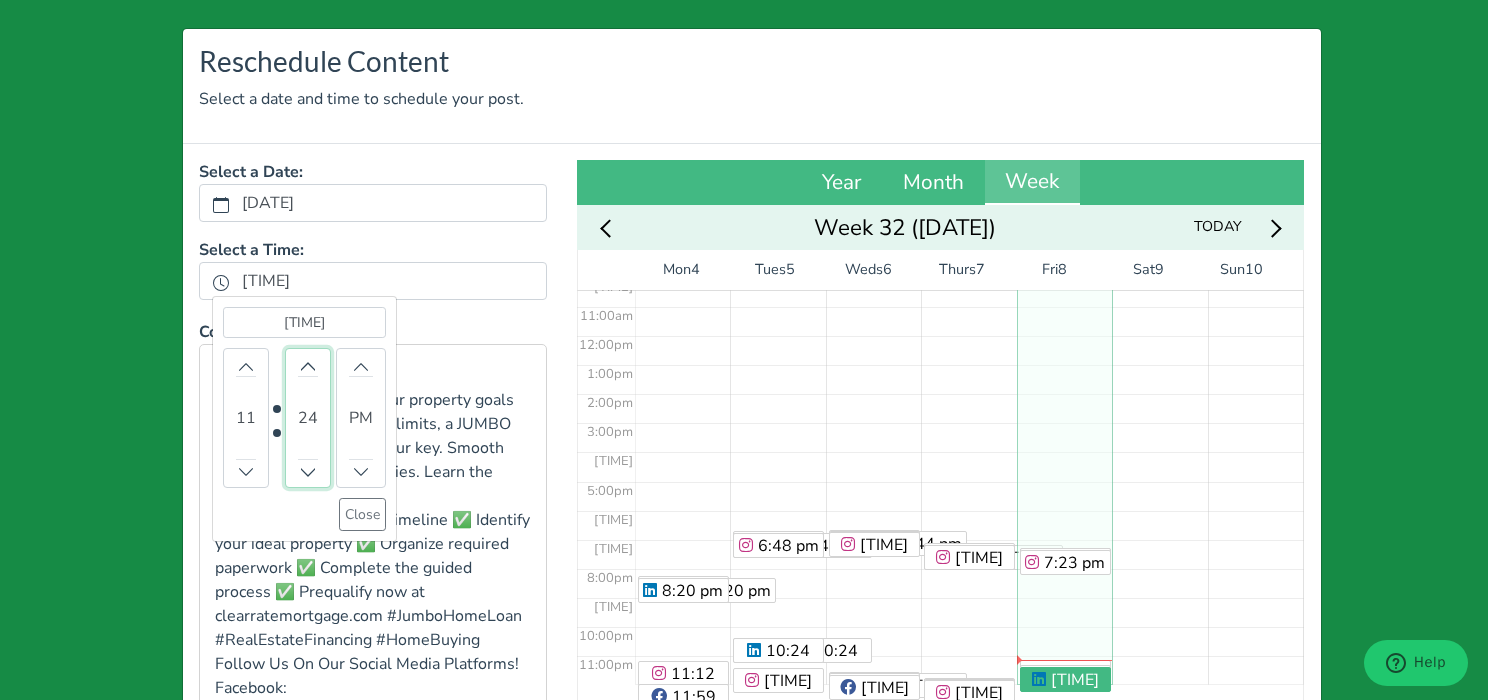 click on "24" at bounding box center [308, 418] 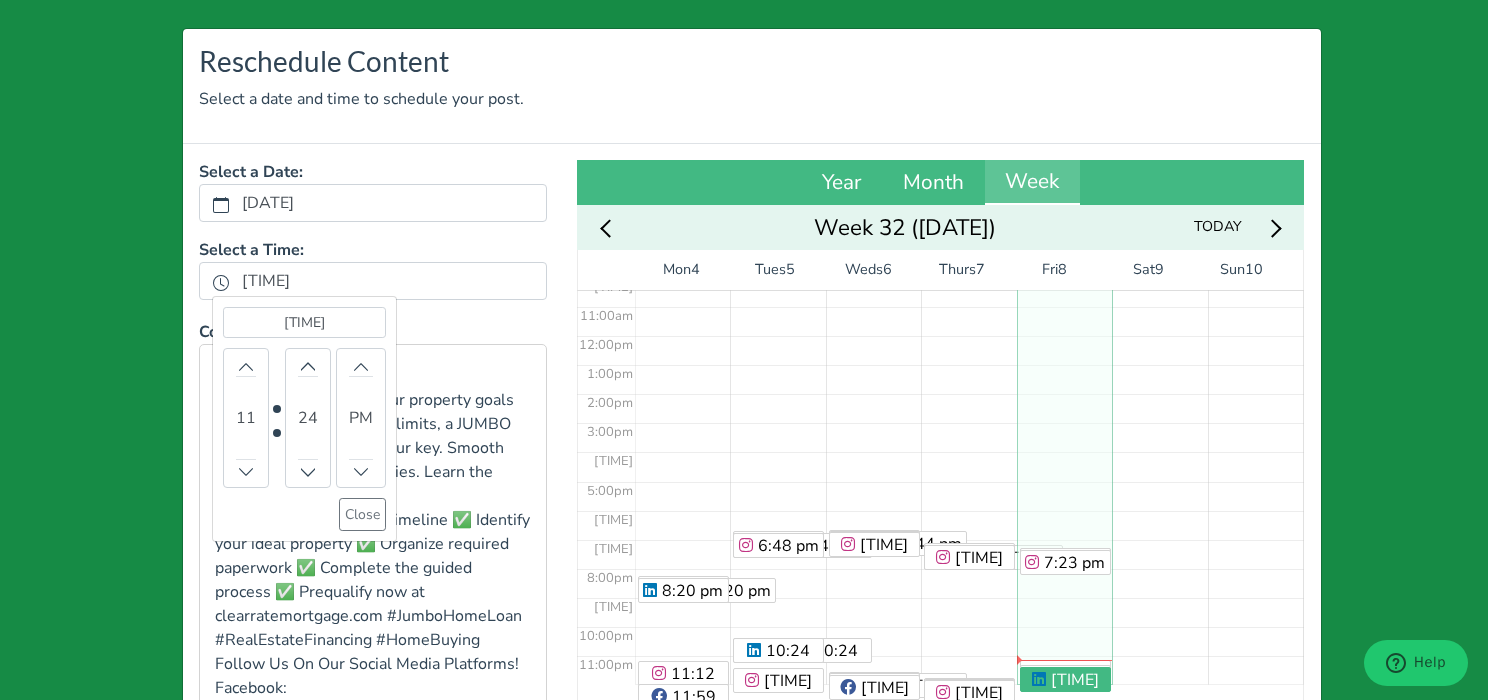 click on "24" at bounding box center (308, 418) 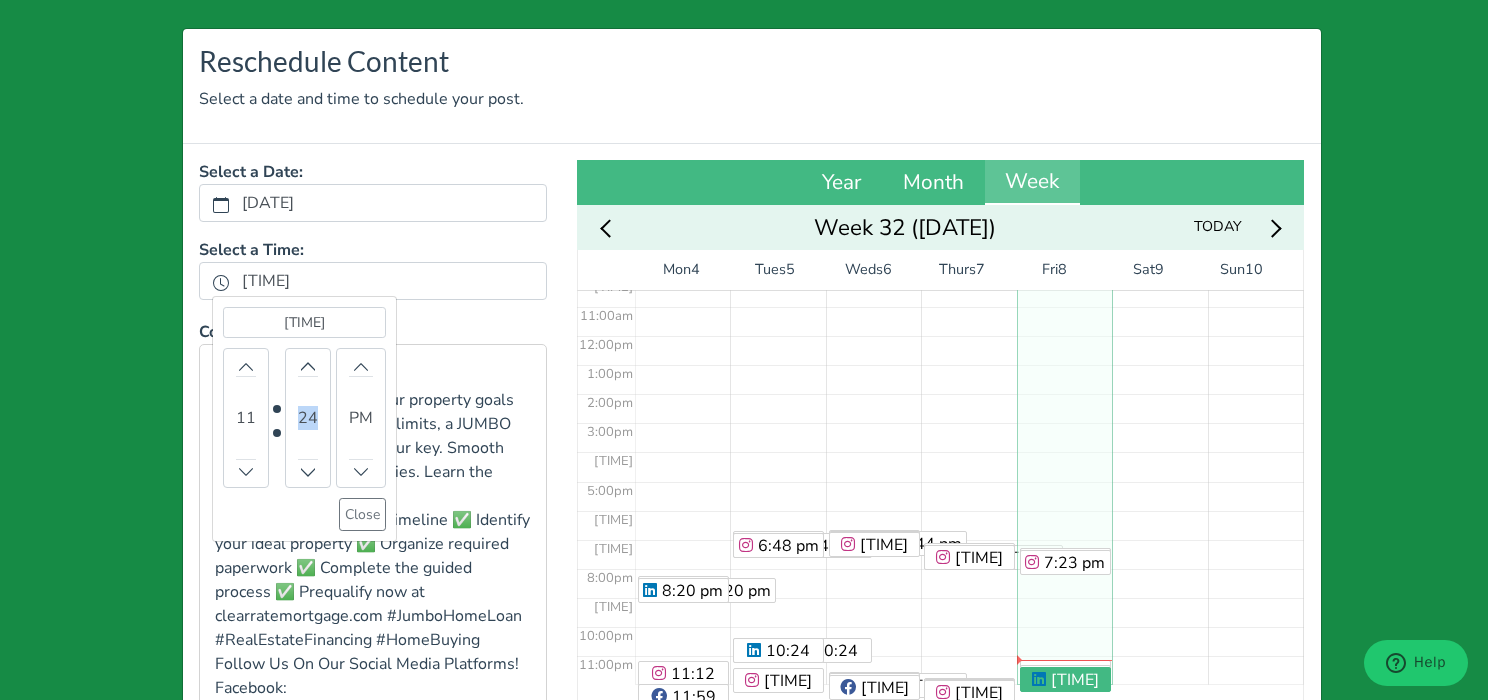 click on "24" at bounding box center [308, 418] 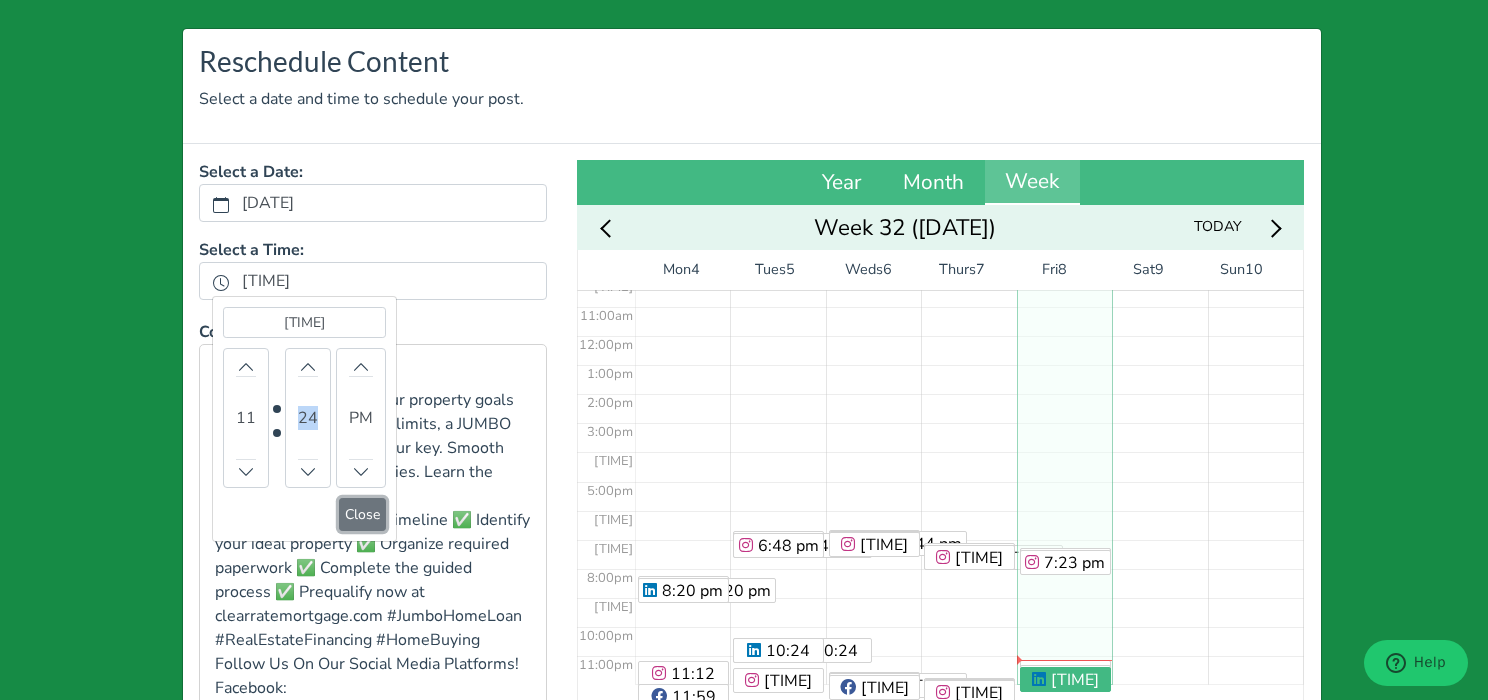 click on "Close" at bounding box center [362, 514] 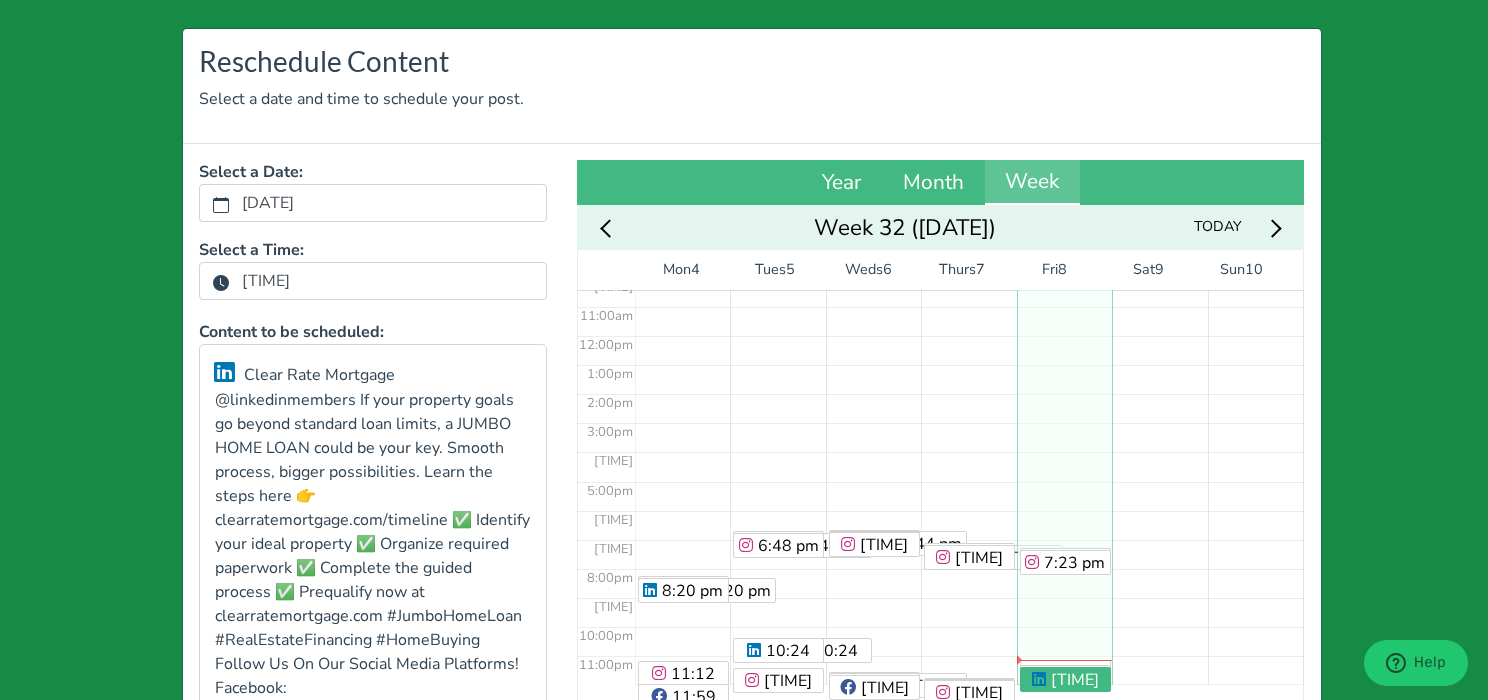 click on "[TIME]" at bounding box center (266, 281) 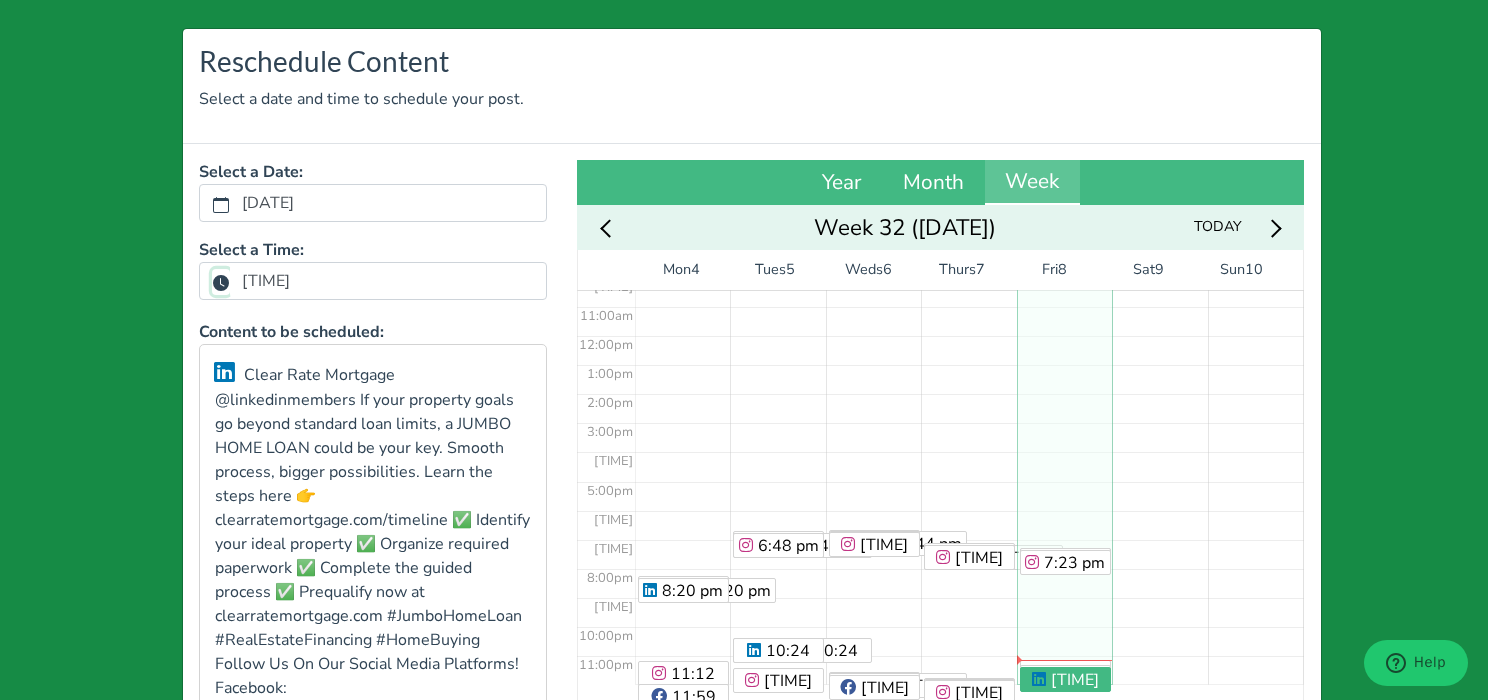 click on "[TIME]" at bounding box center [221, 282] 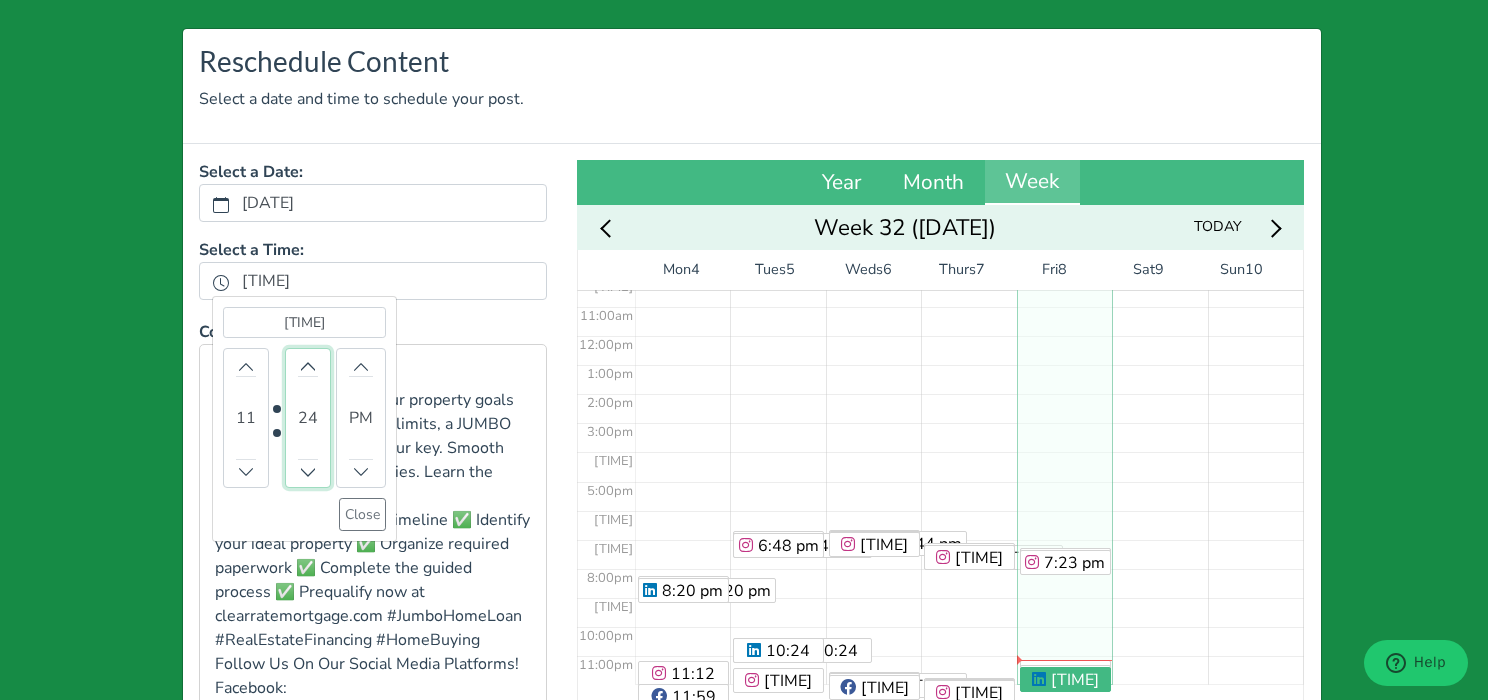 click on "24" at bounding box center (308, 418) 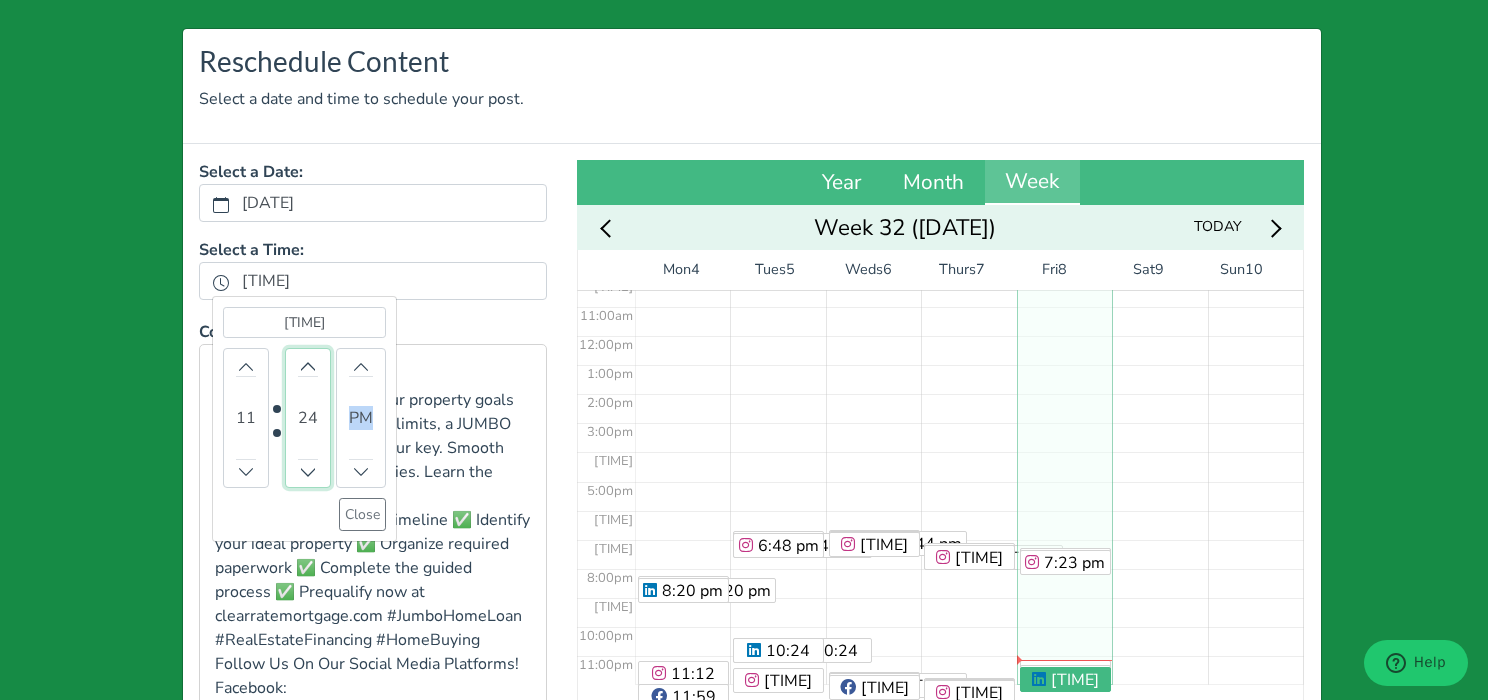 click on "24" at bounding box center (308, 418) 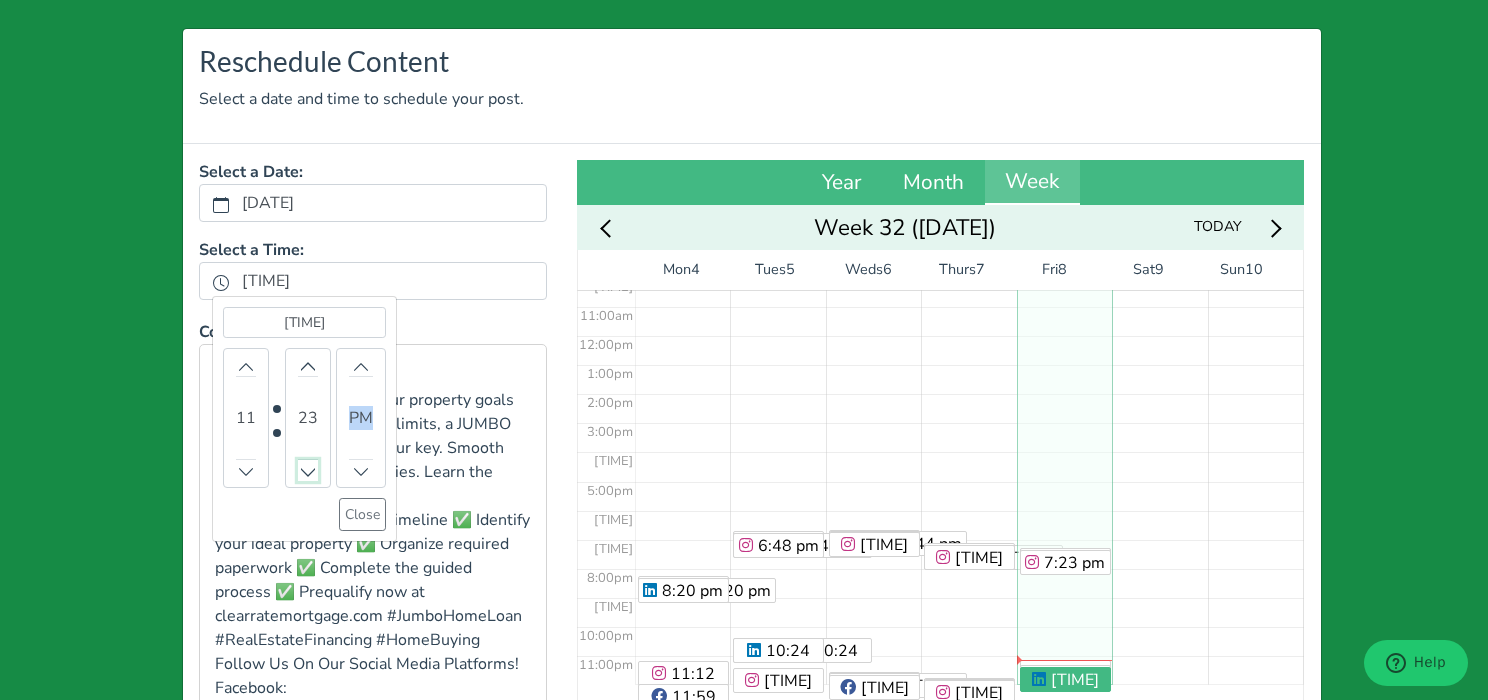 click 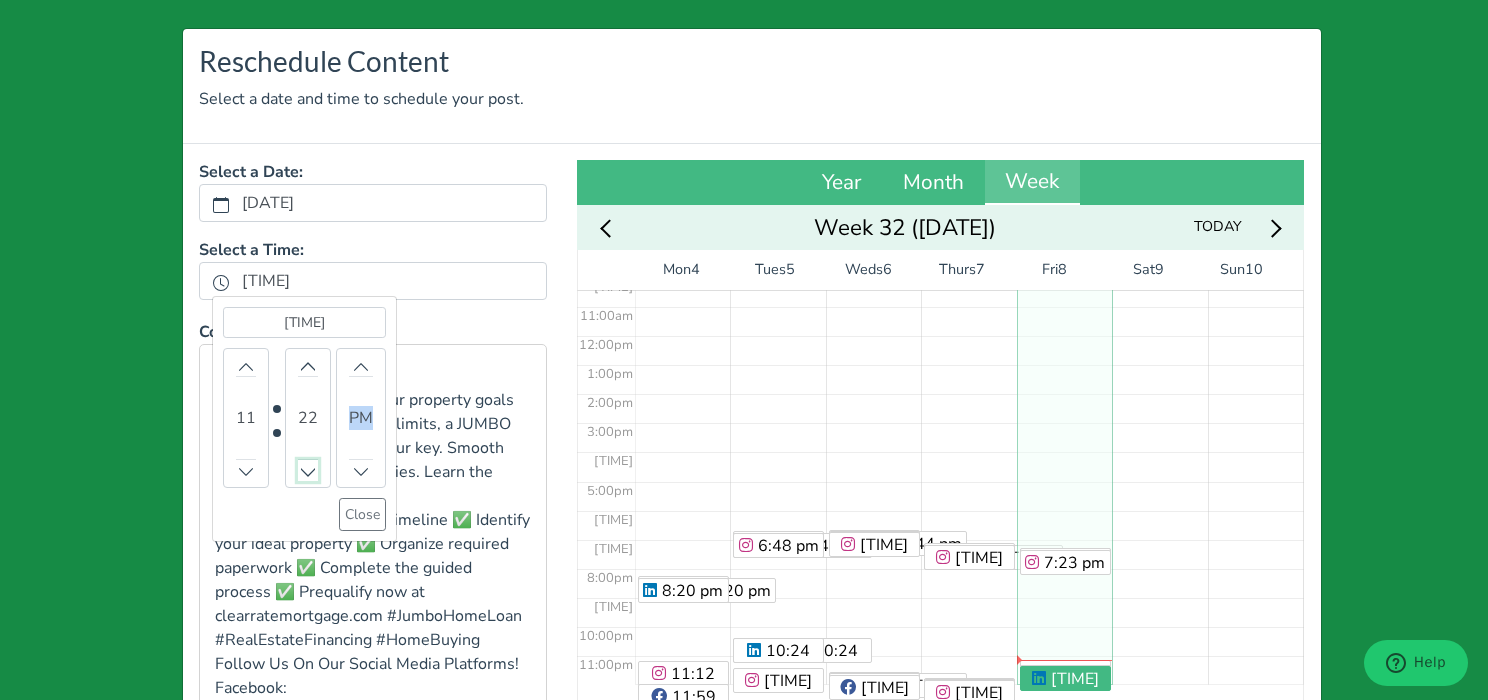 click 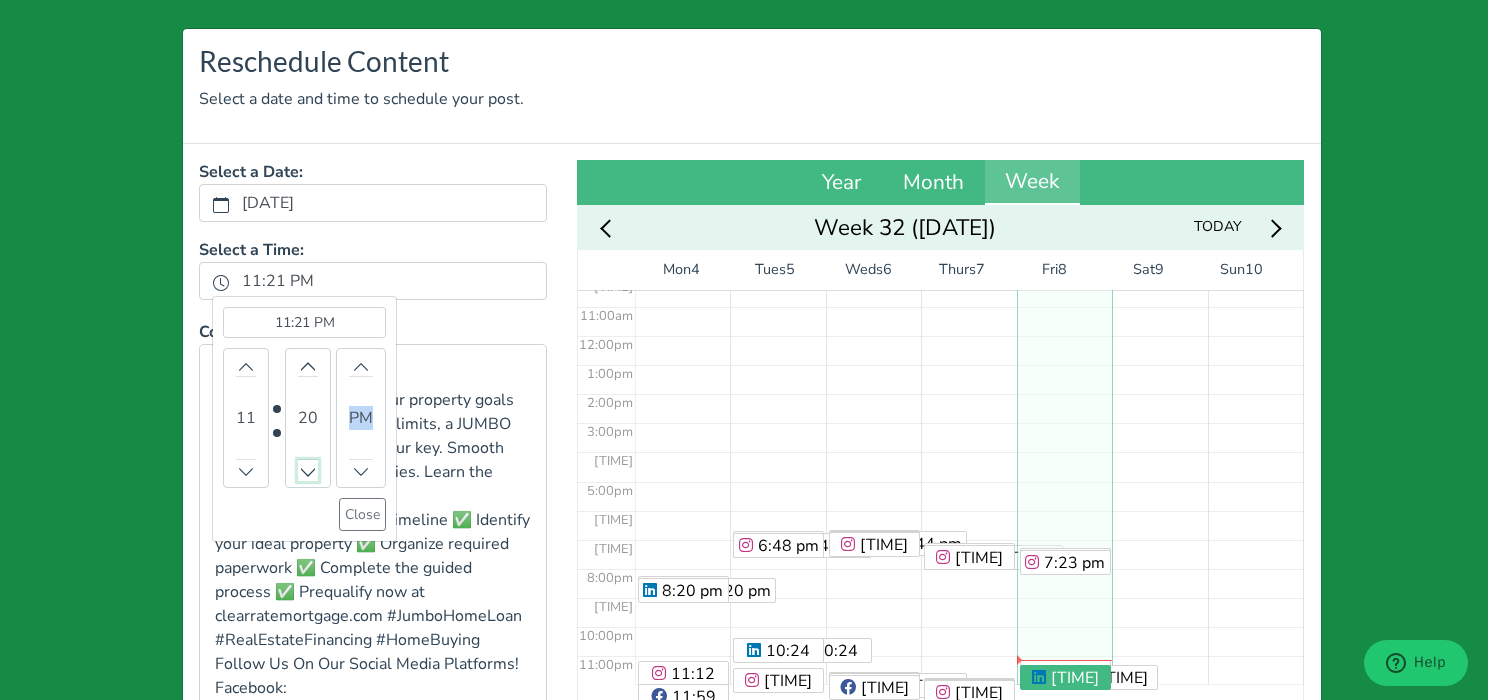 click 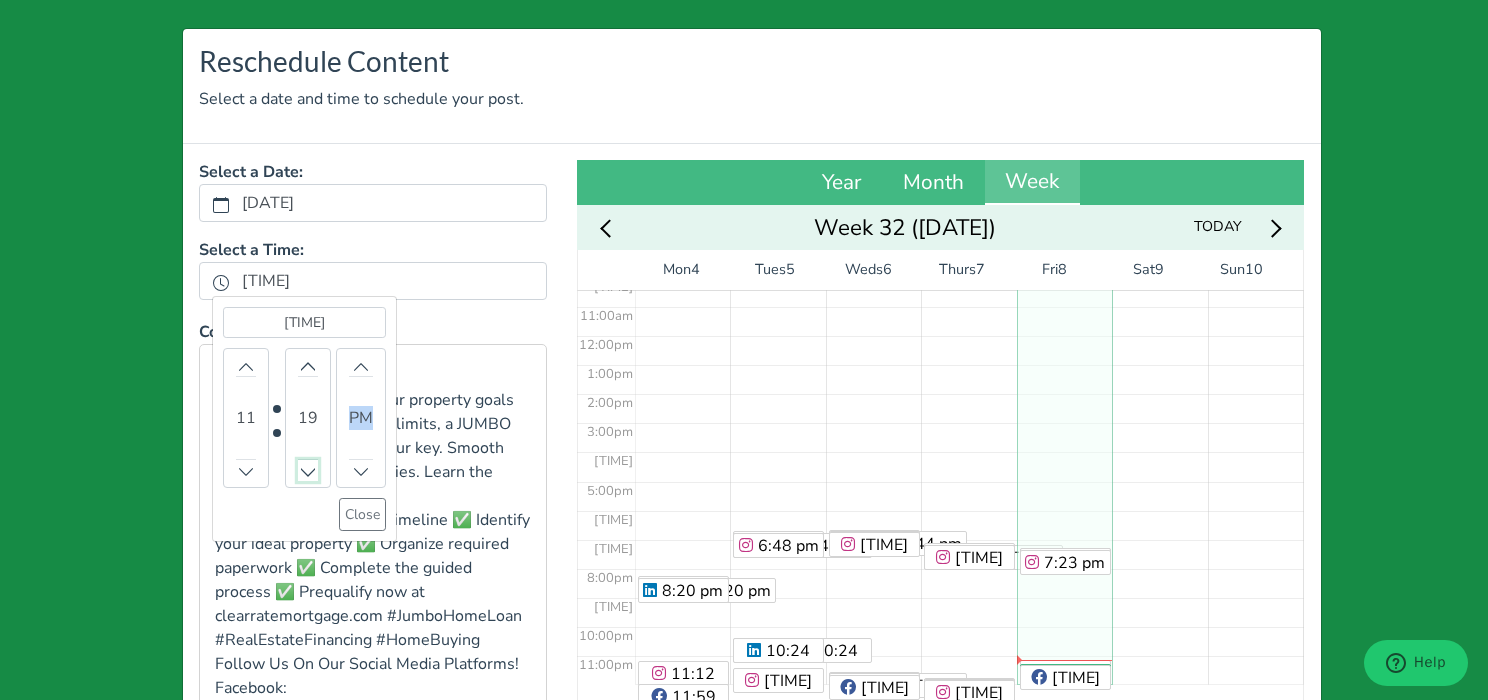 click 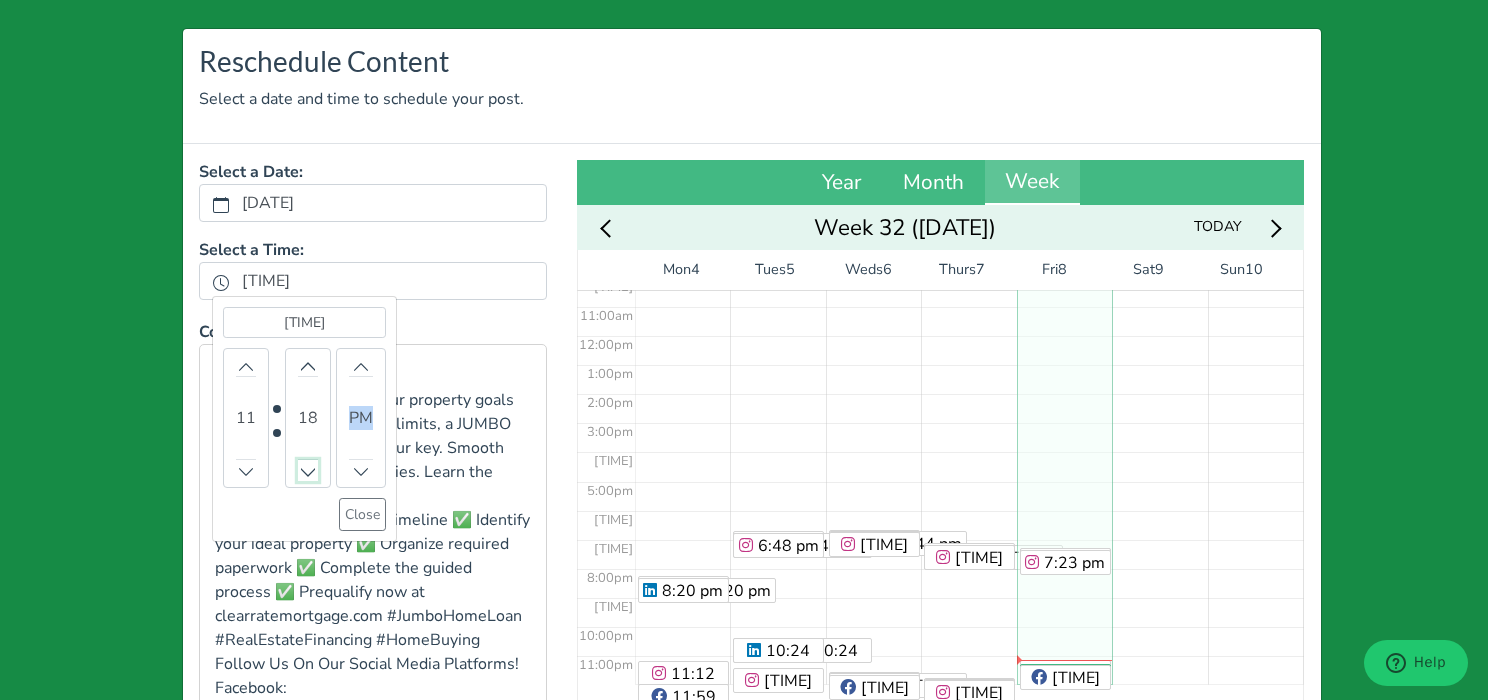 click 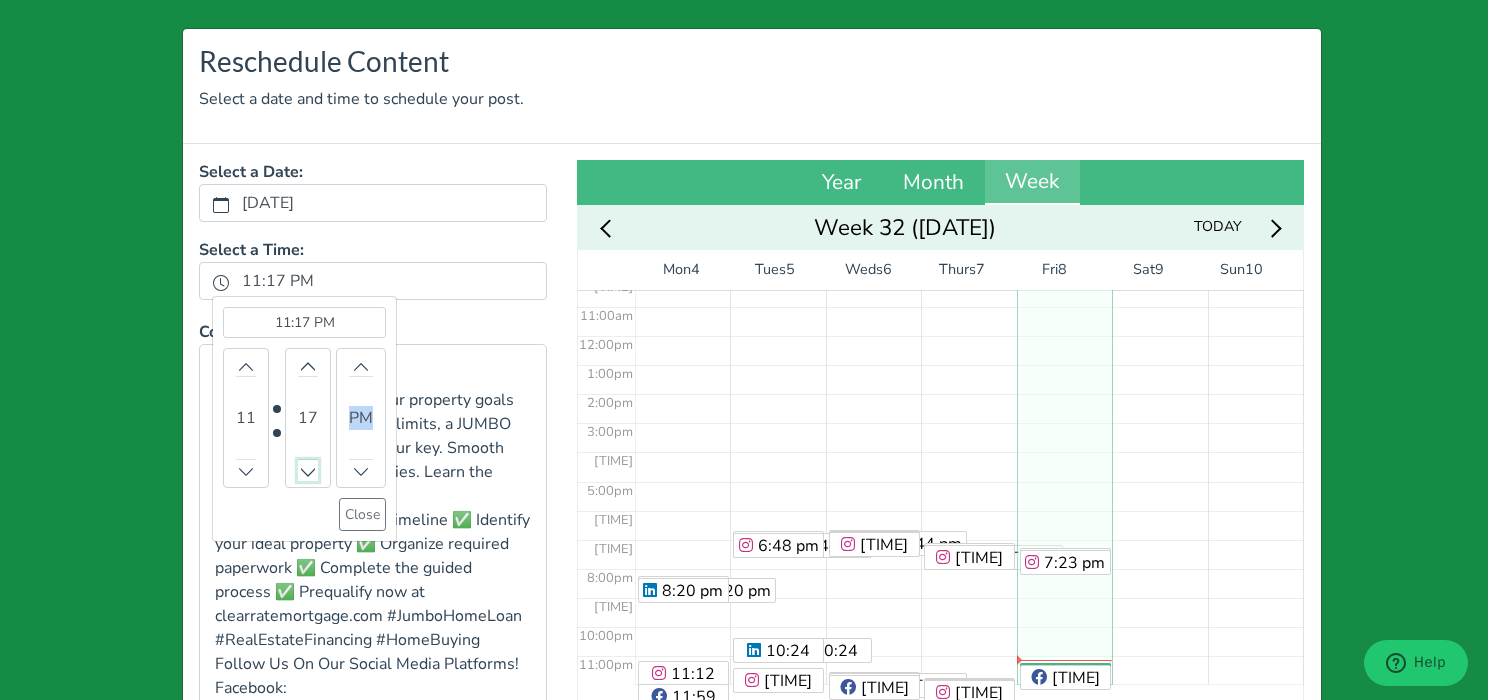 click 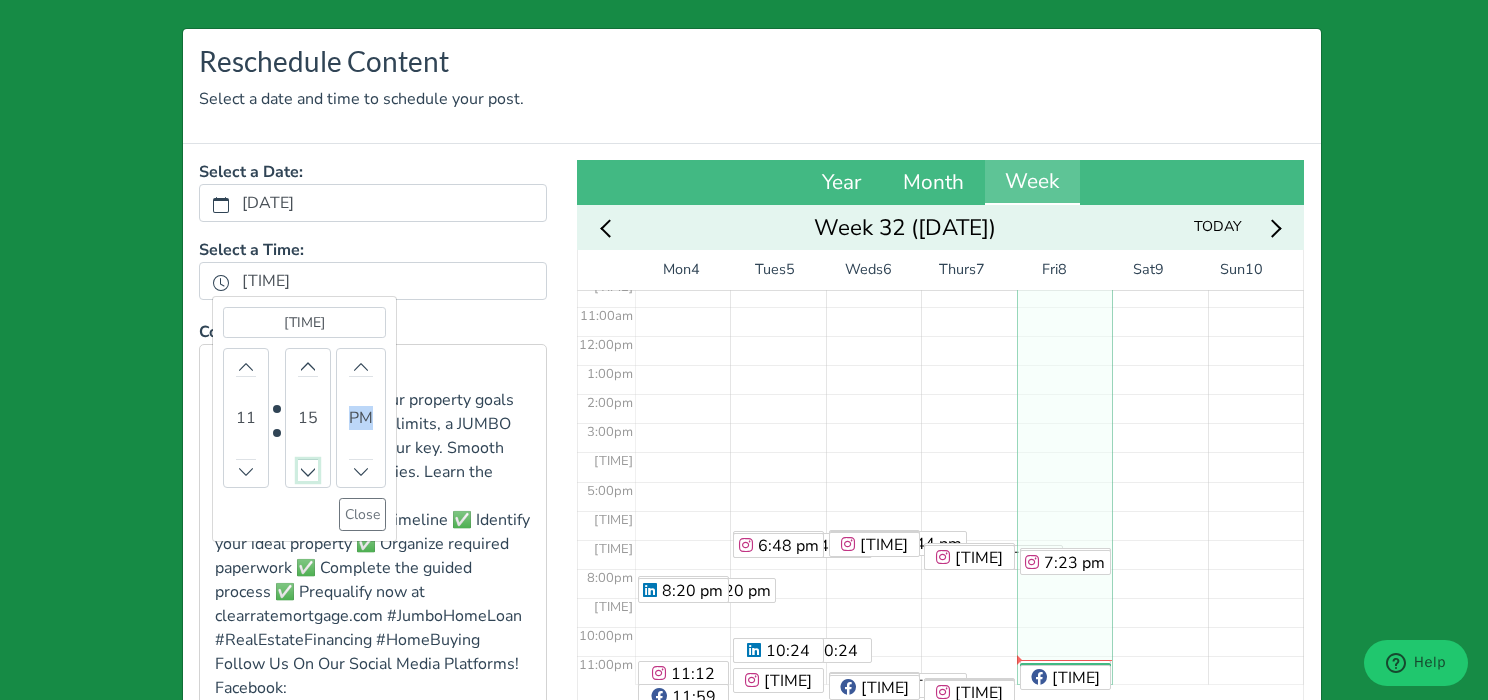 click 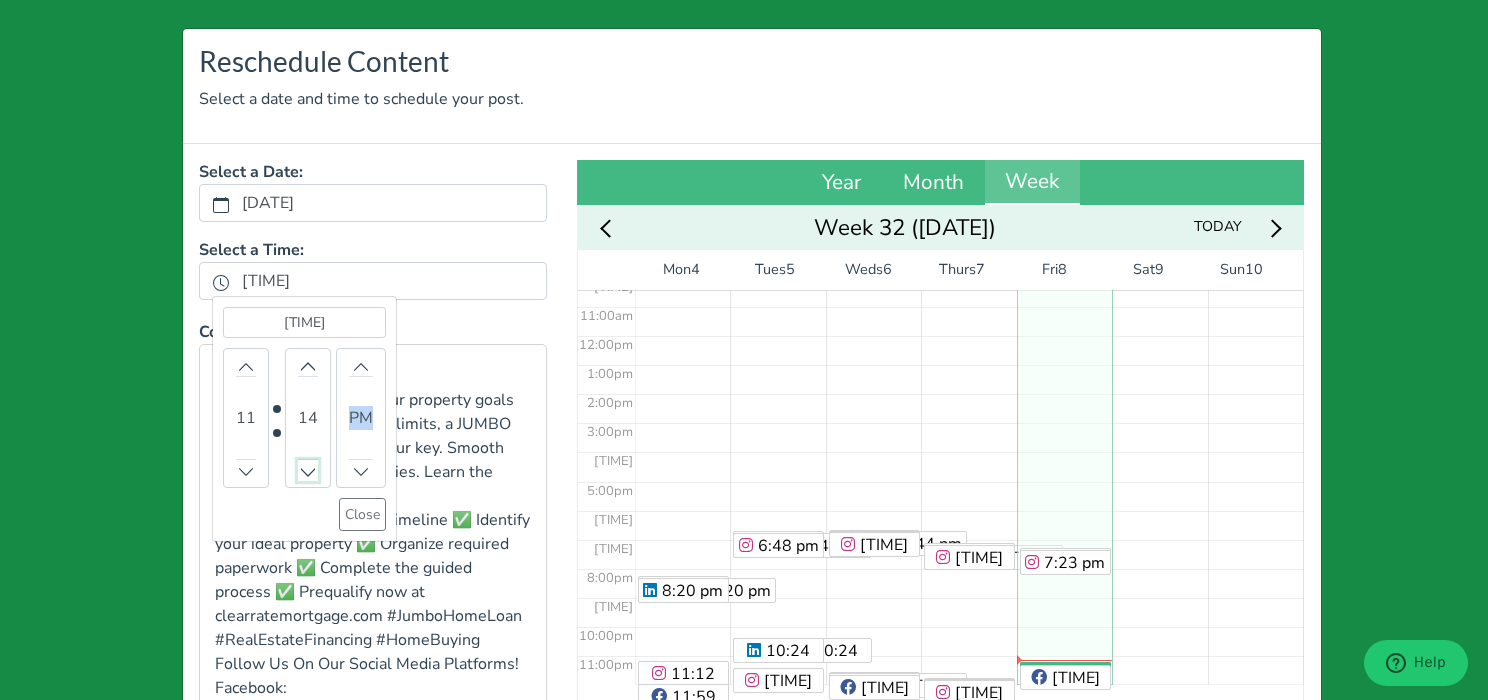 click 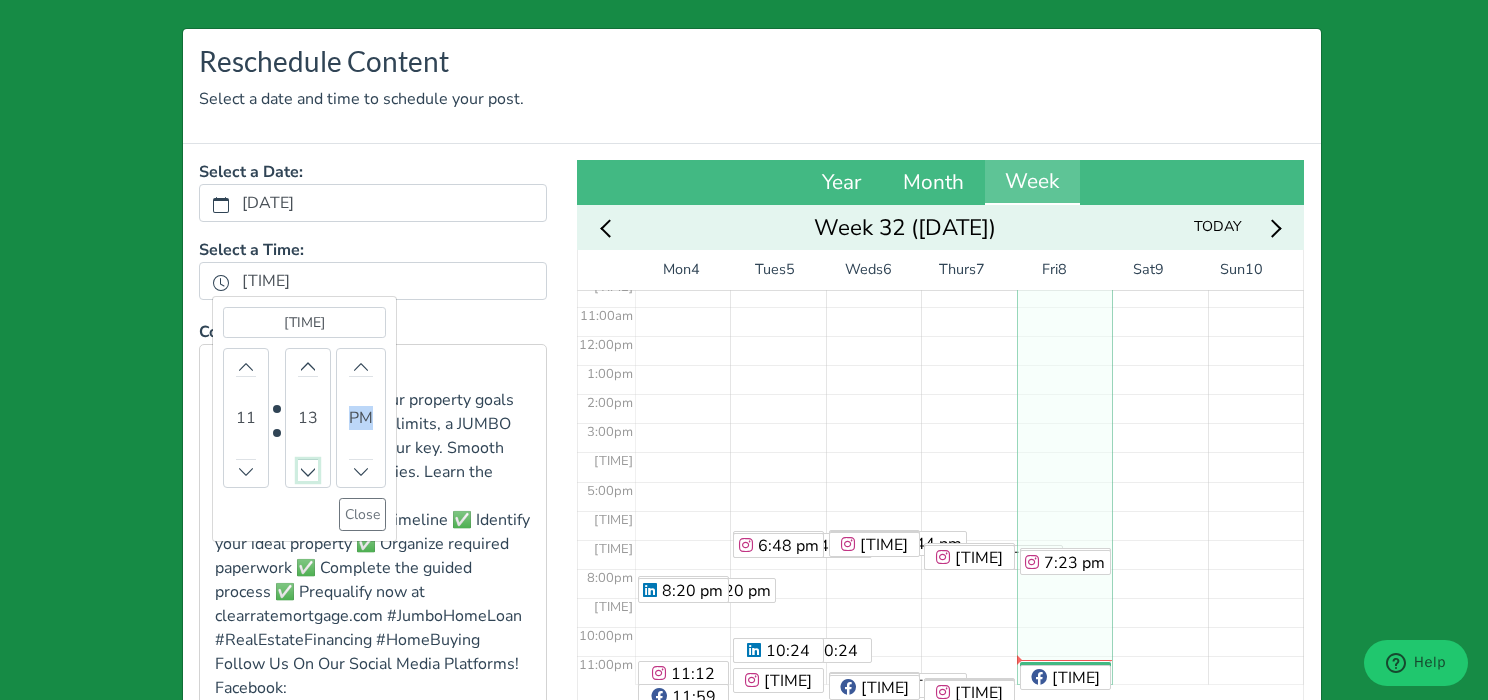 click 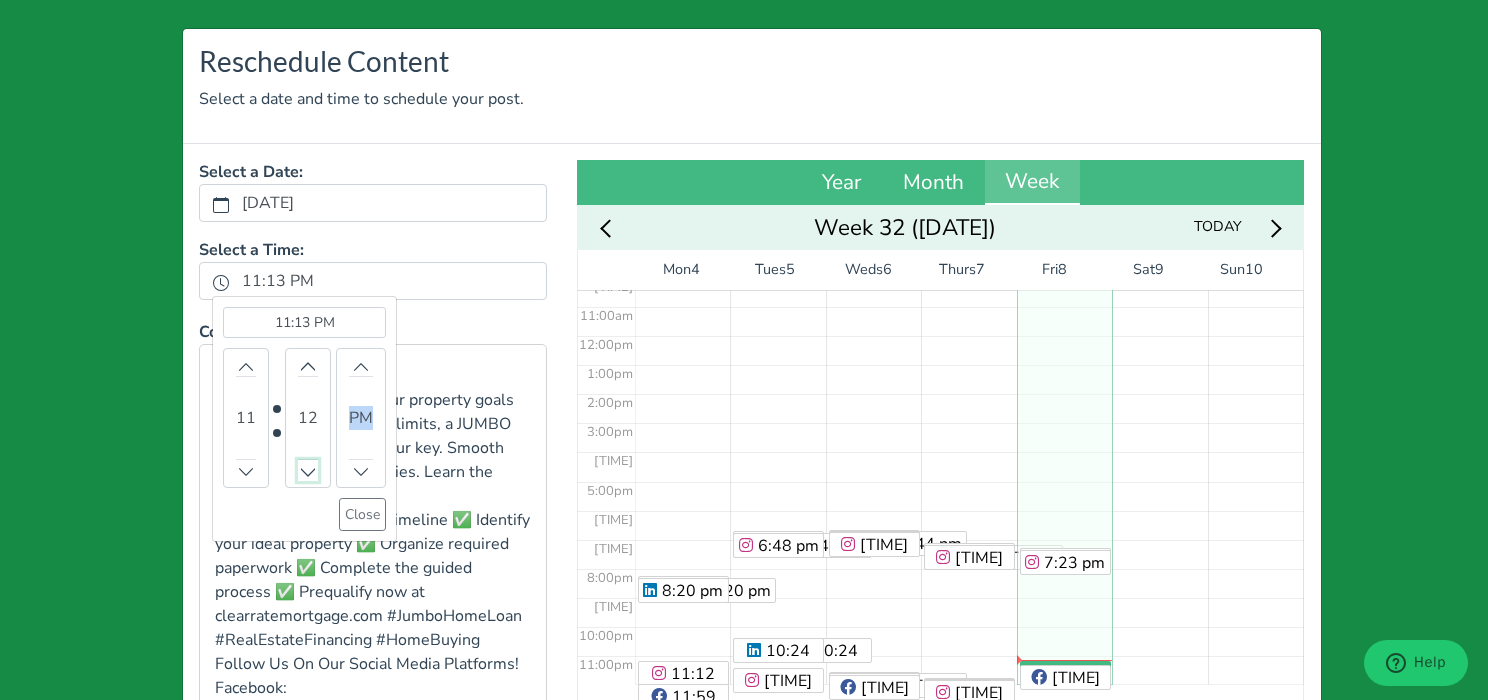 click 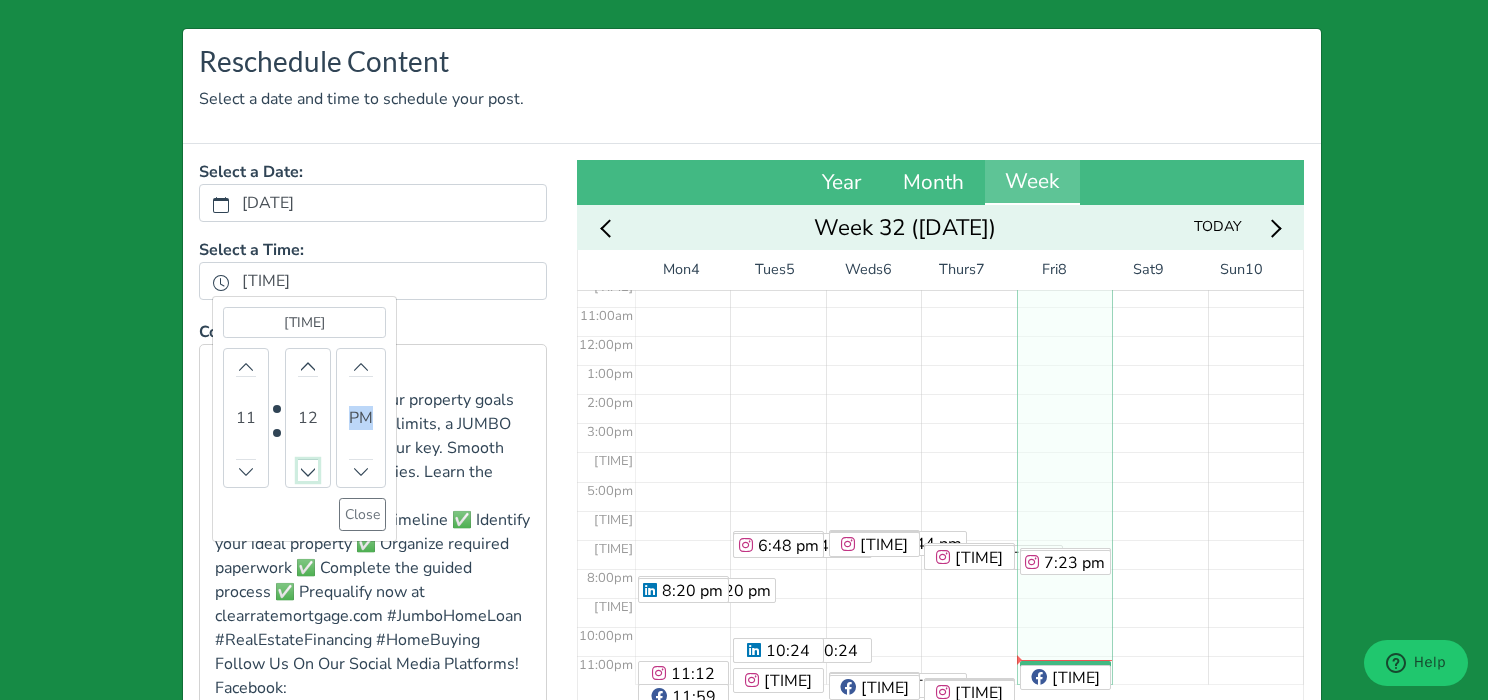 click 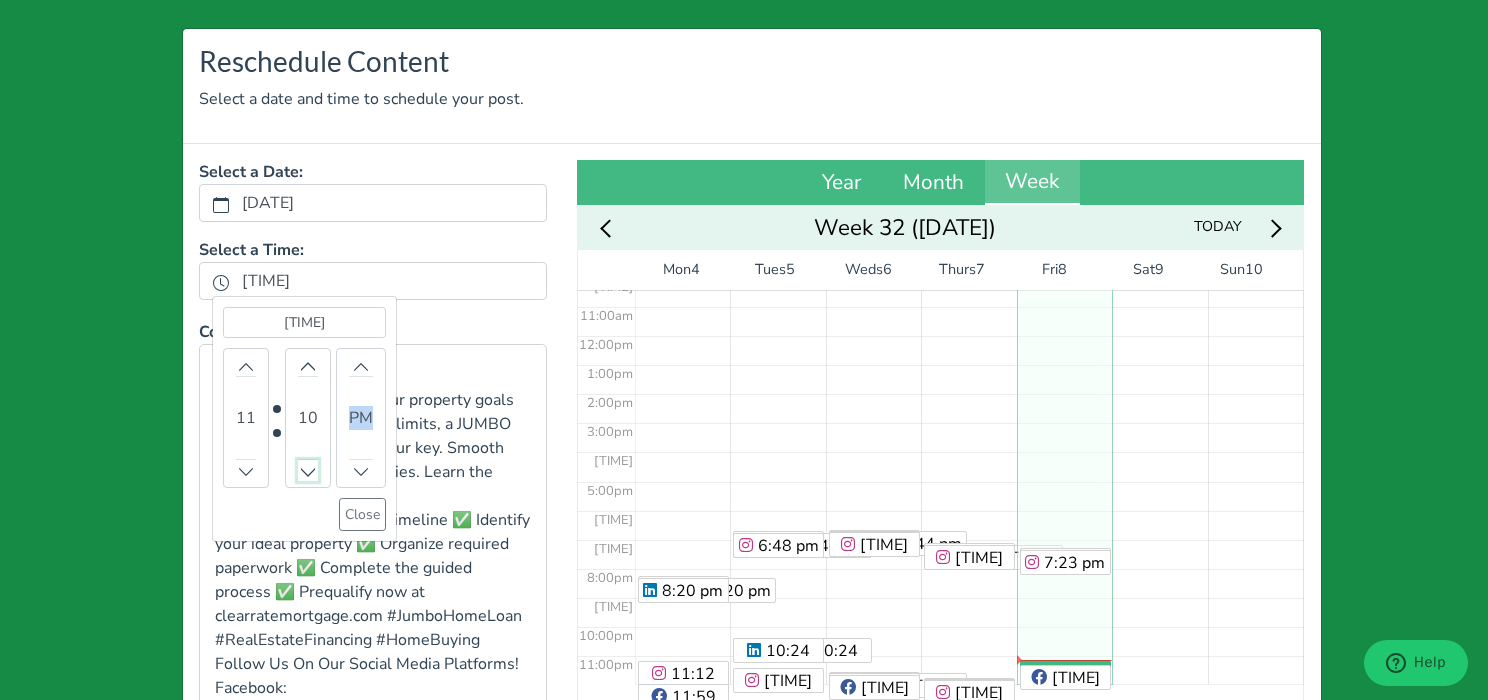 click 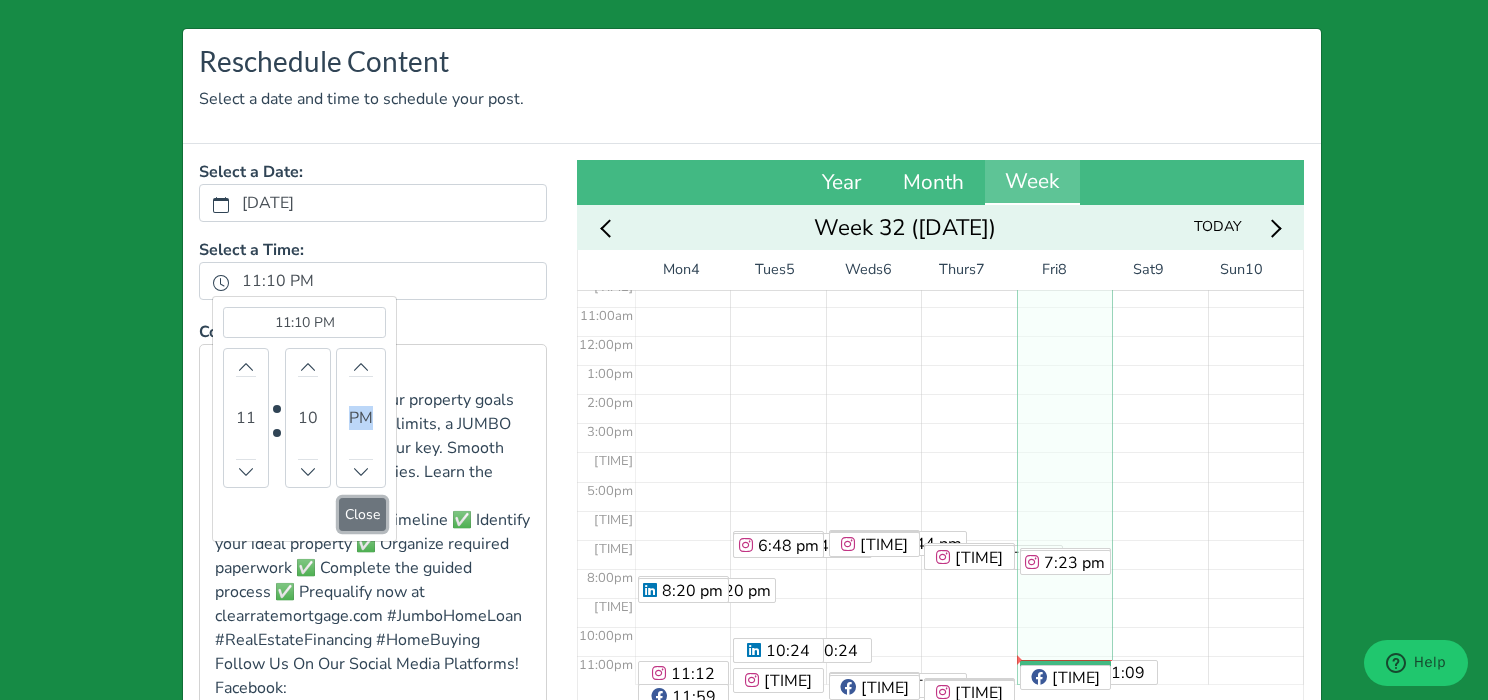 click on "Close" at bounding box center (362, 514) 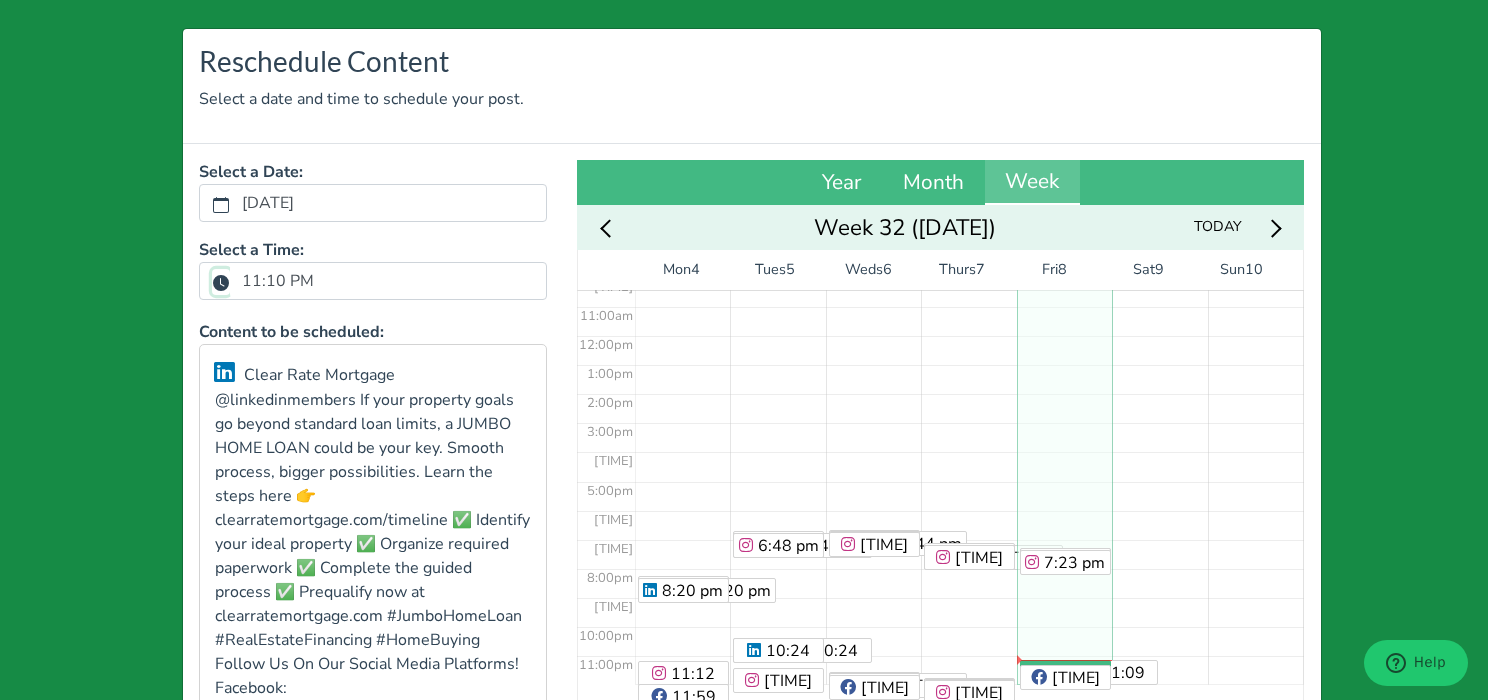 scroll, scrollTop: 302, scrollLeft: 0, axis: vertical 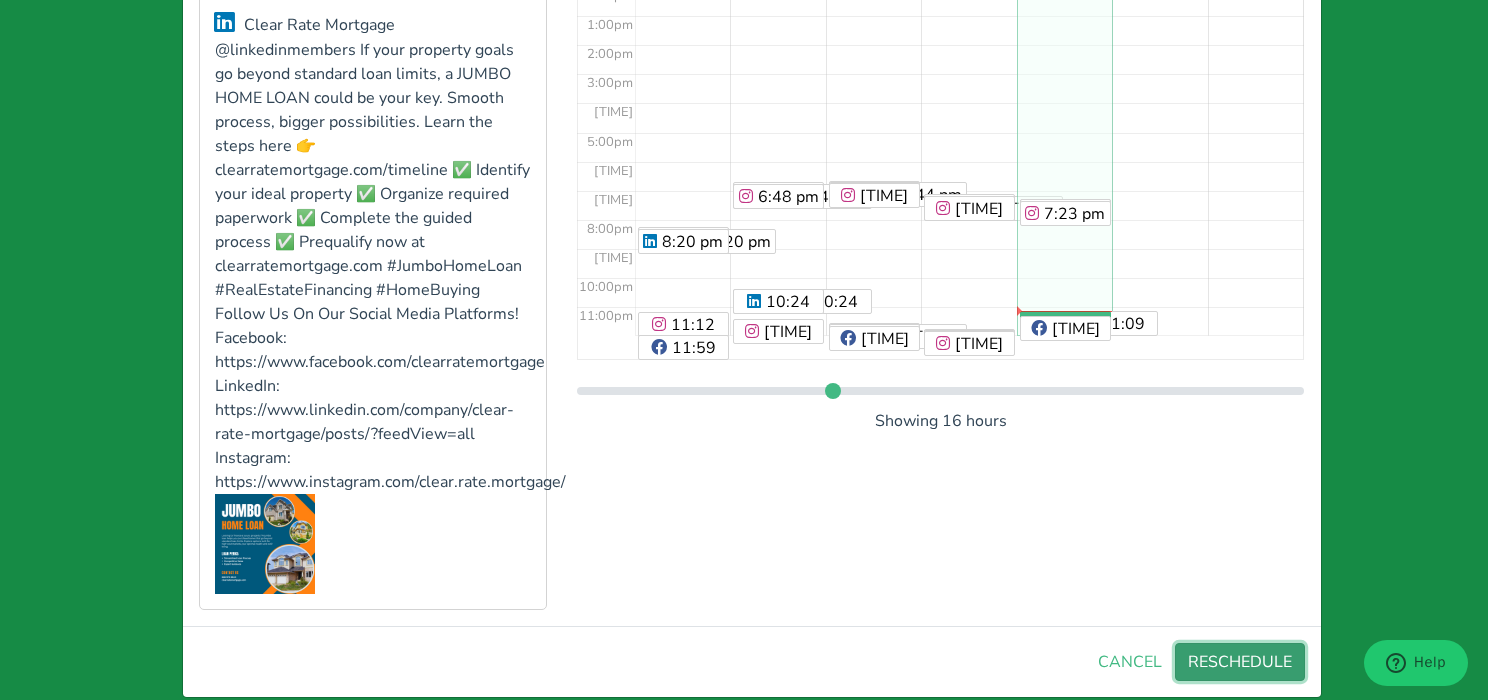 click on "RESCHEDULE" at bounding box center [1240, 662] 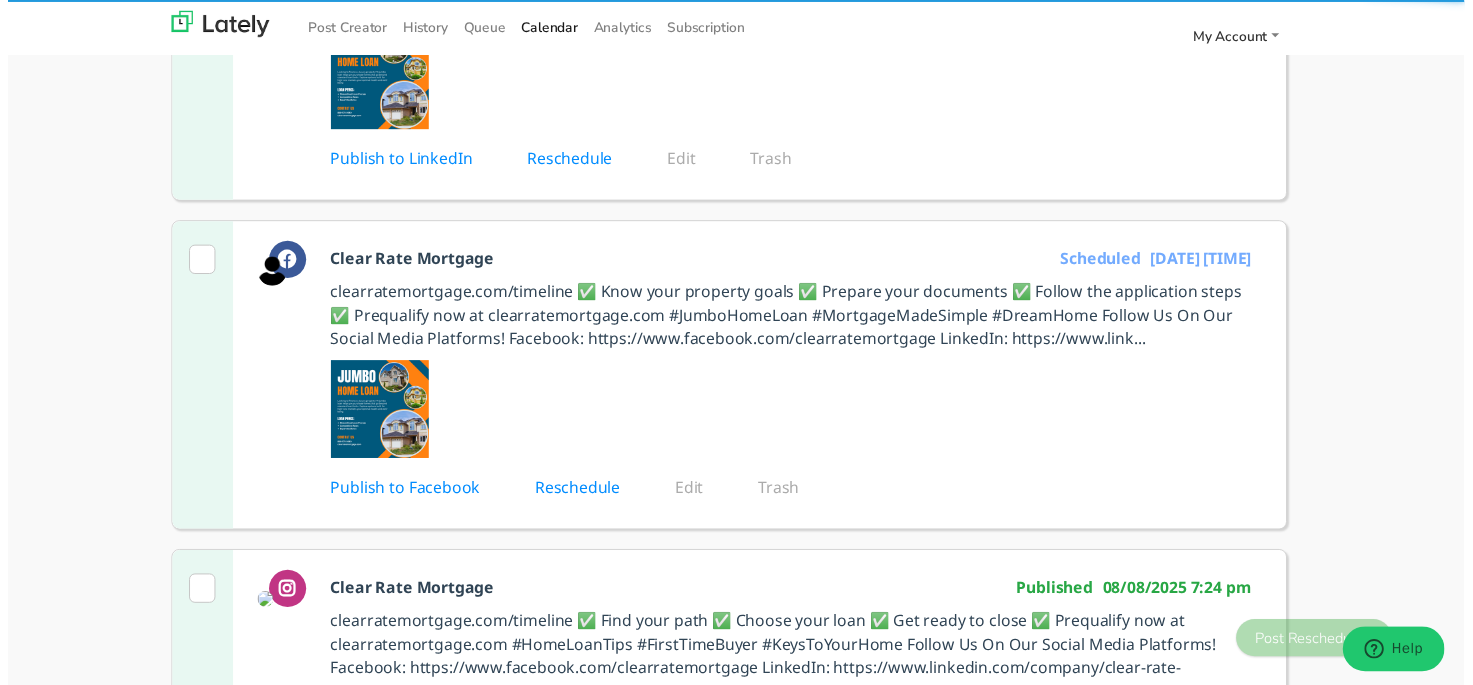 scroll, scrollTop: 0, scrollLeft: 0, axis: both 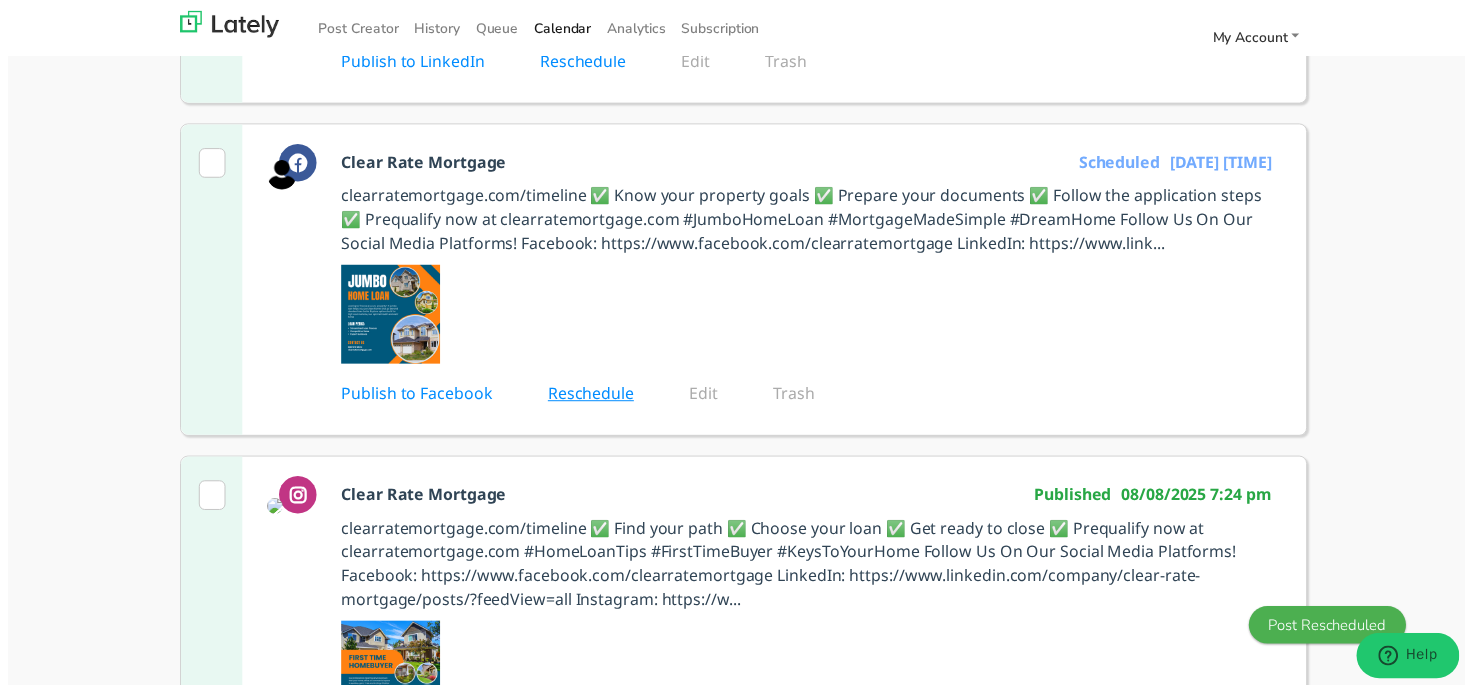 click on "Reschedule" at bounding box center [603, 398] 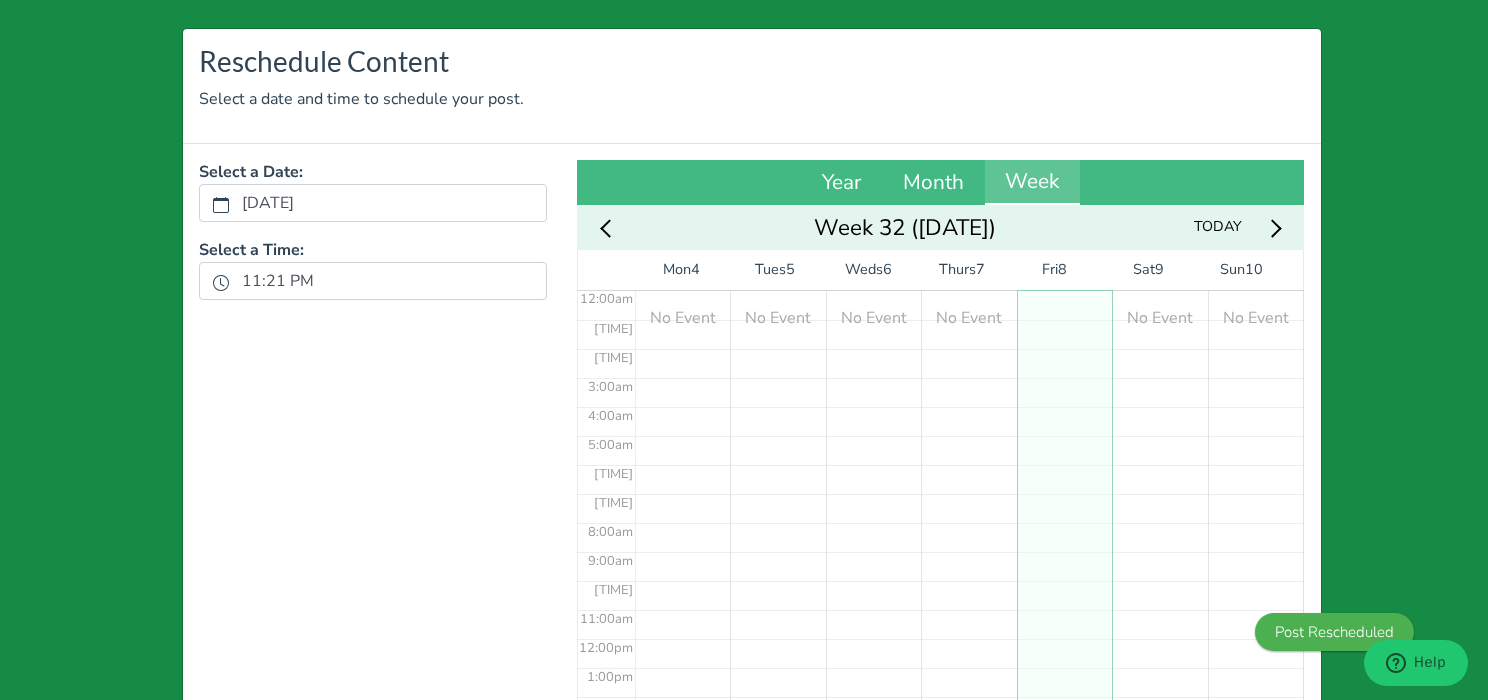 scroll, scrollTop: 0, scrollLeft: 0, axis: both 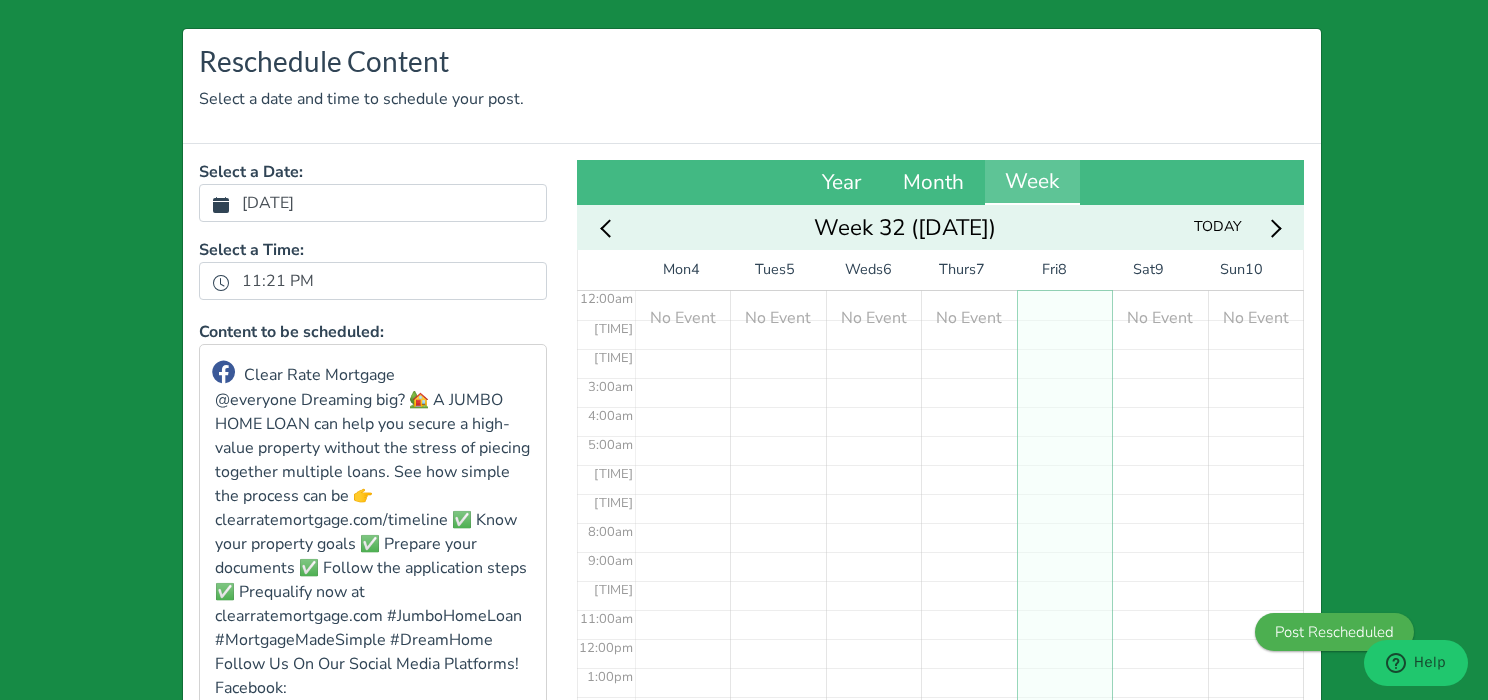 click on "[DATE]" at bounding box center [268, 203] 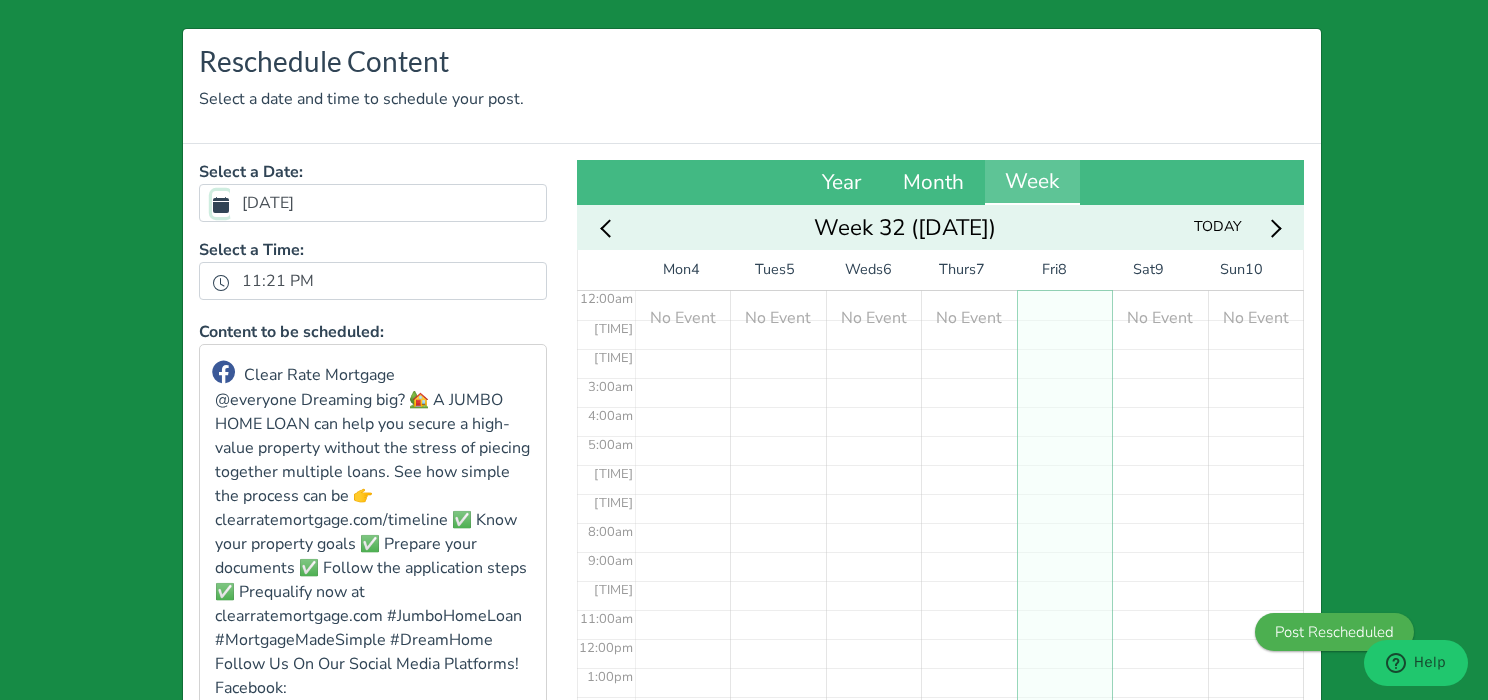click on "[DATE]" at bounding box center (221, 204) 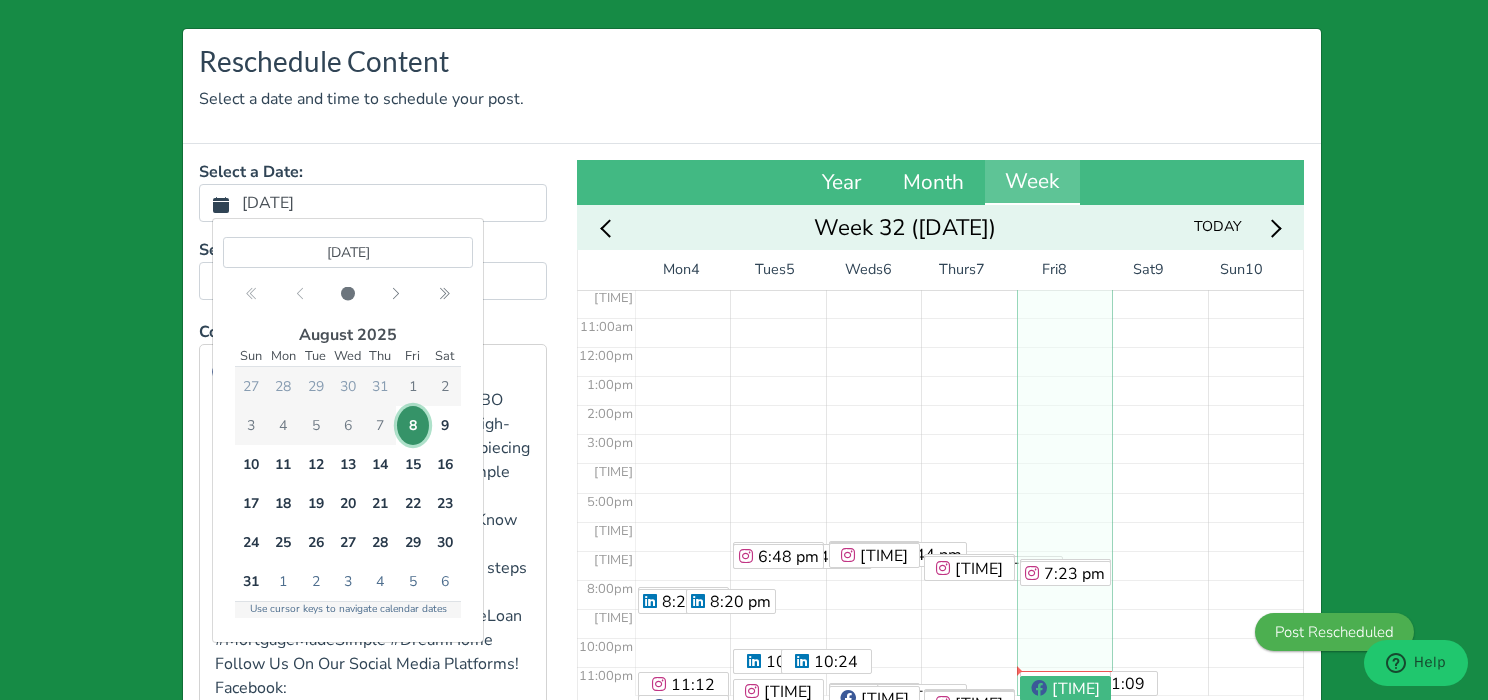 scroll, scrollTop: 303, scrollLeft: 0, axis: vertical 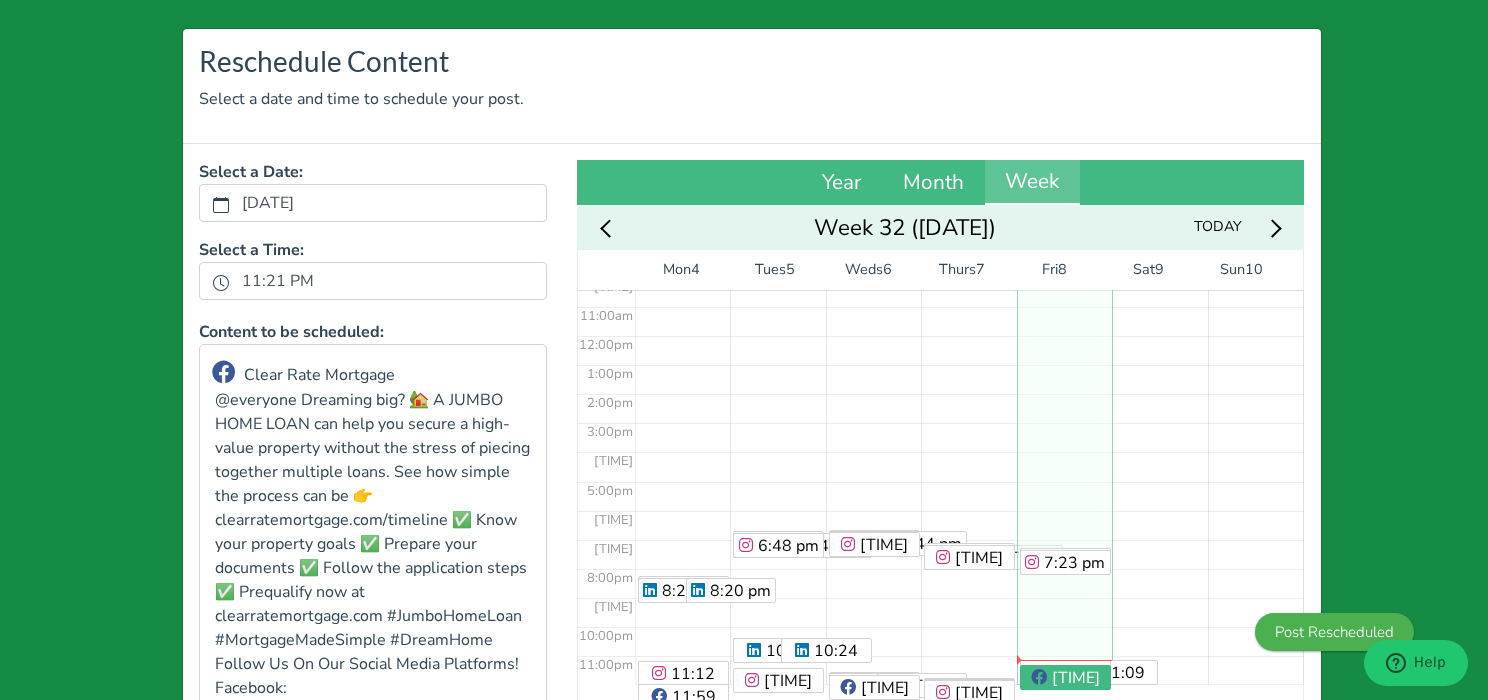 click on "Reschedule Content Select a date and time to schedule your post." at bounding box center (752, 86) 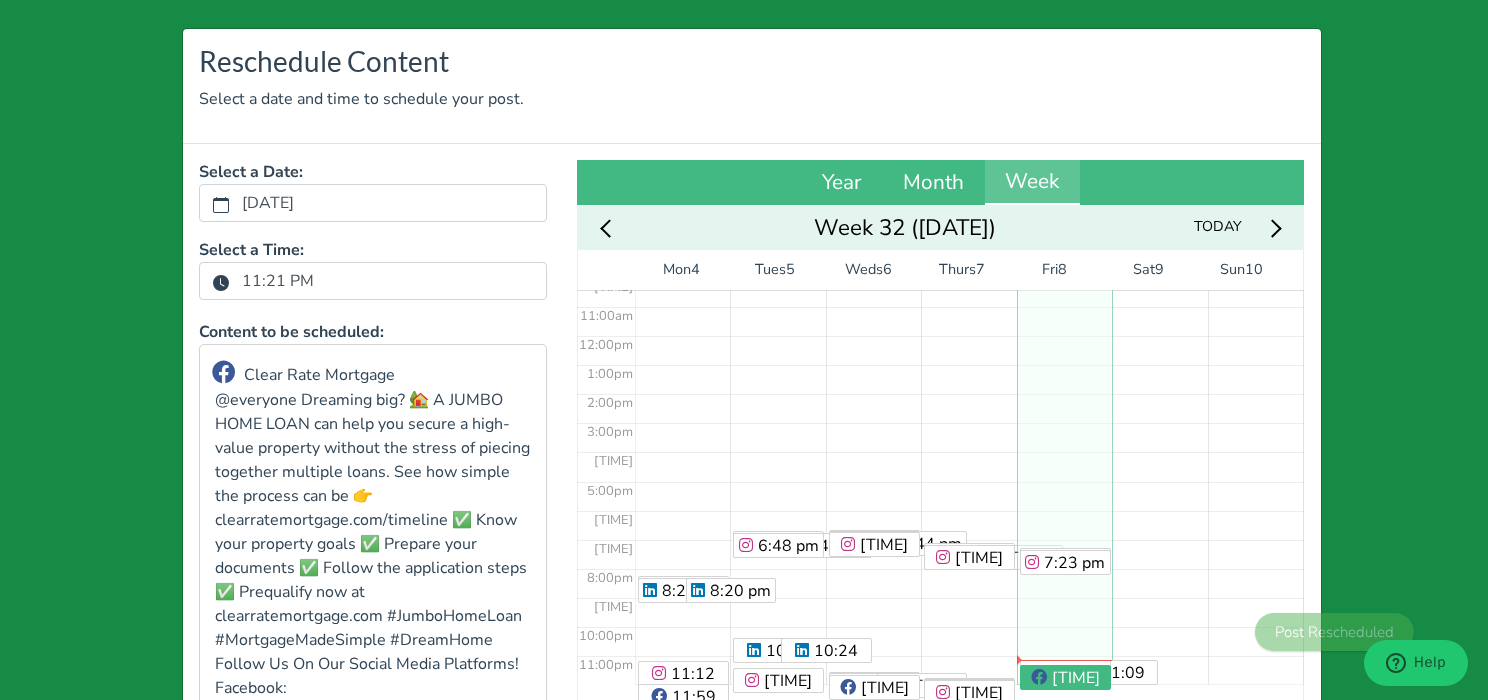 click on "11:21 PM" at bounding box center (278, 281) 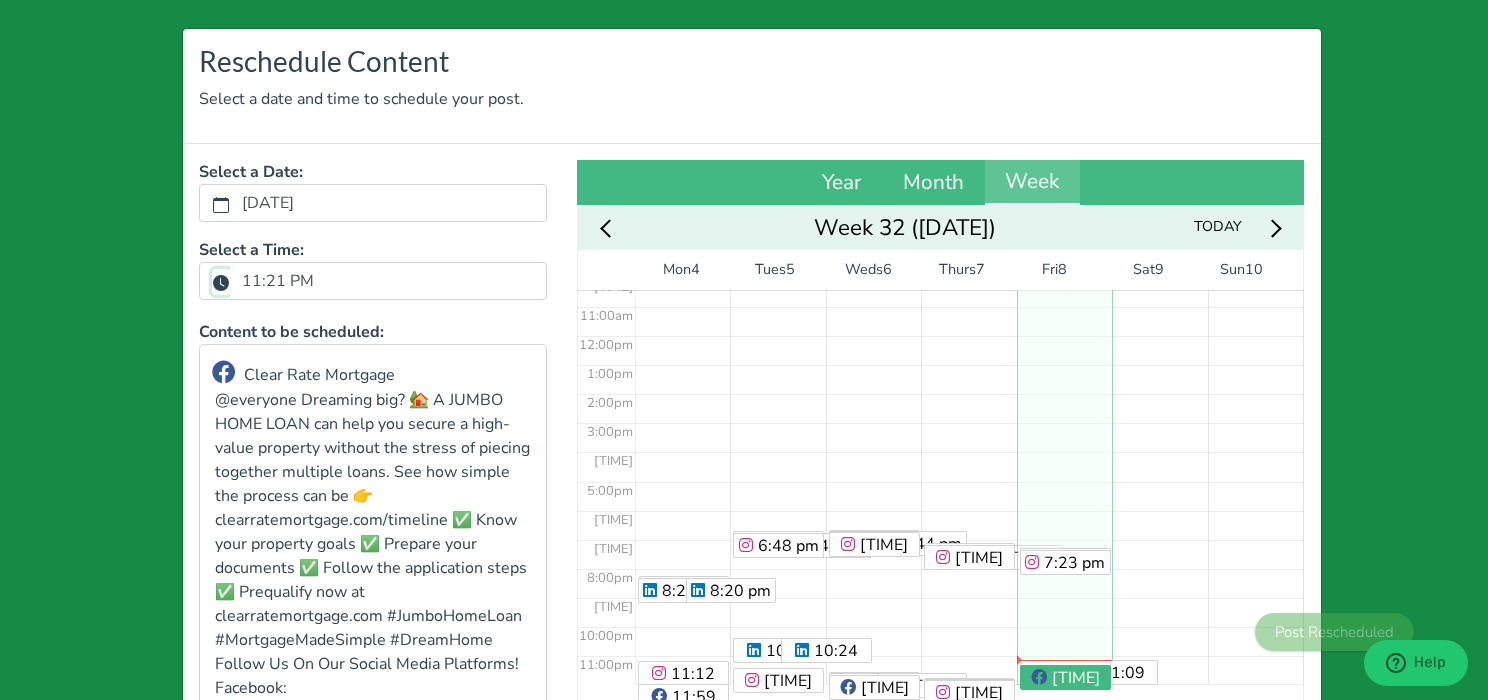 click on "11:21 PM" at bounding box center (221, 282) 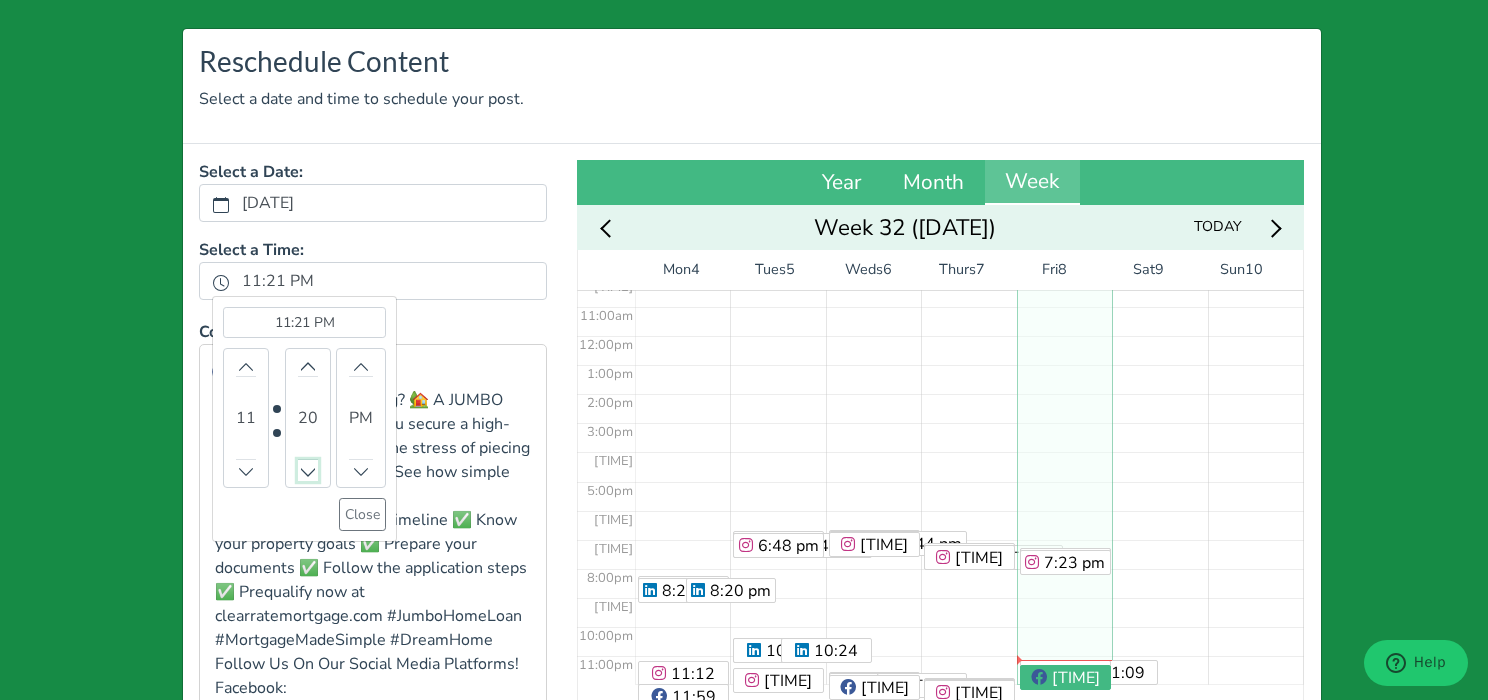 click 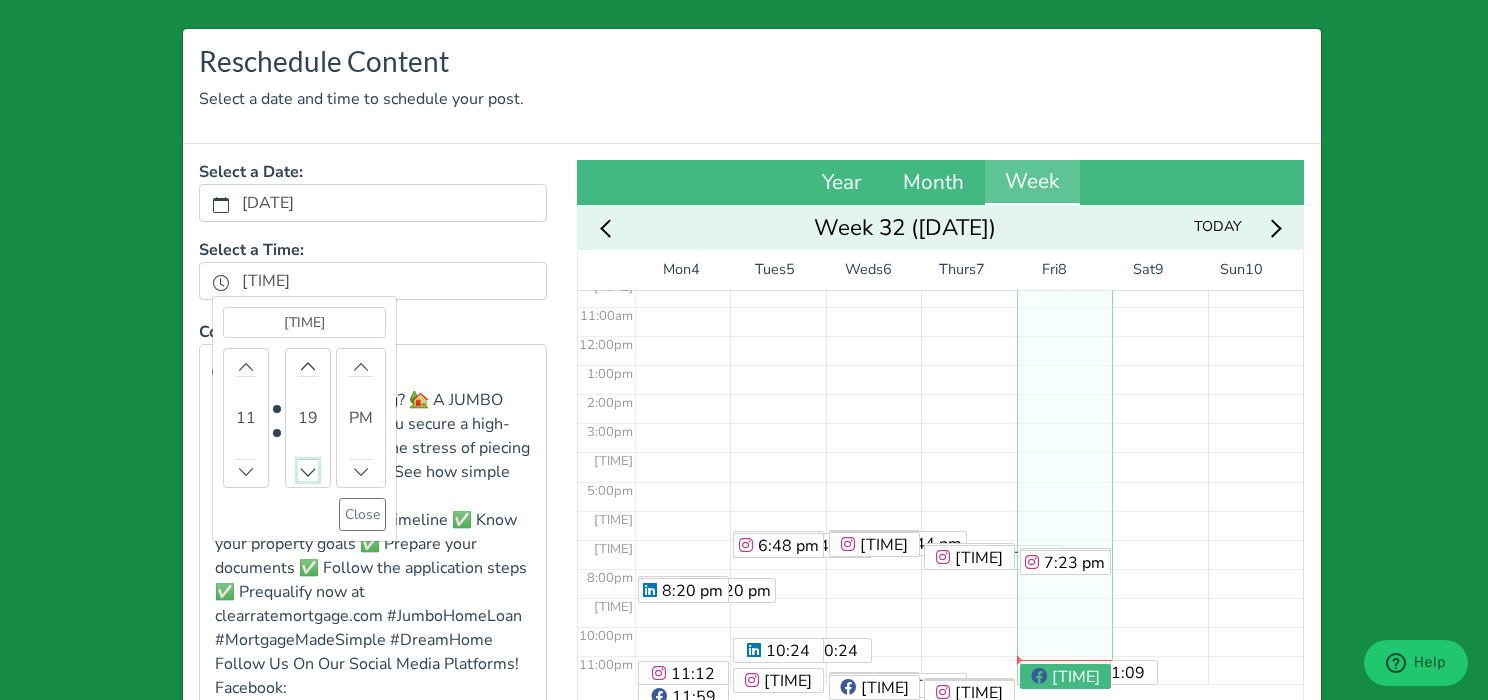 click 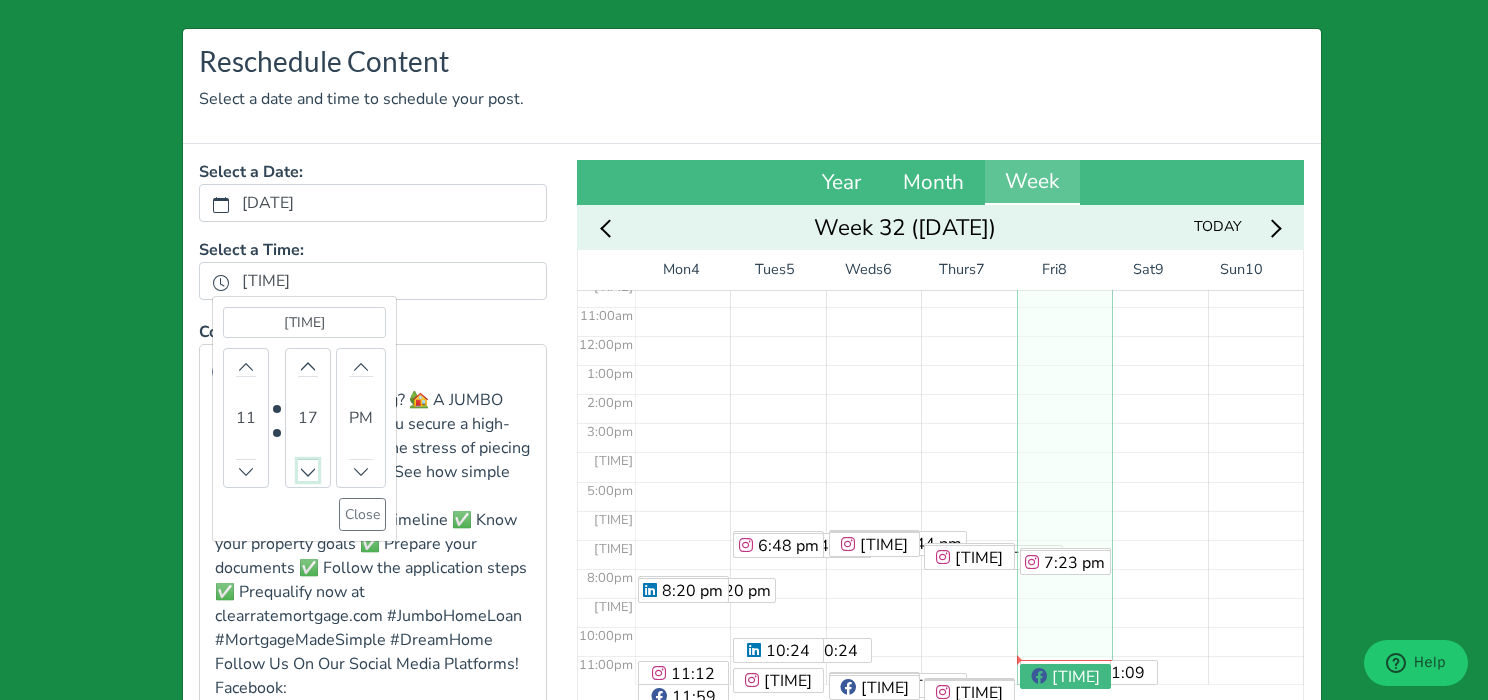 click 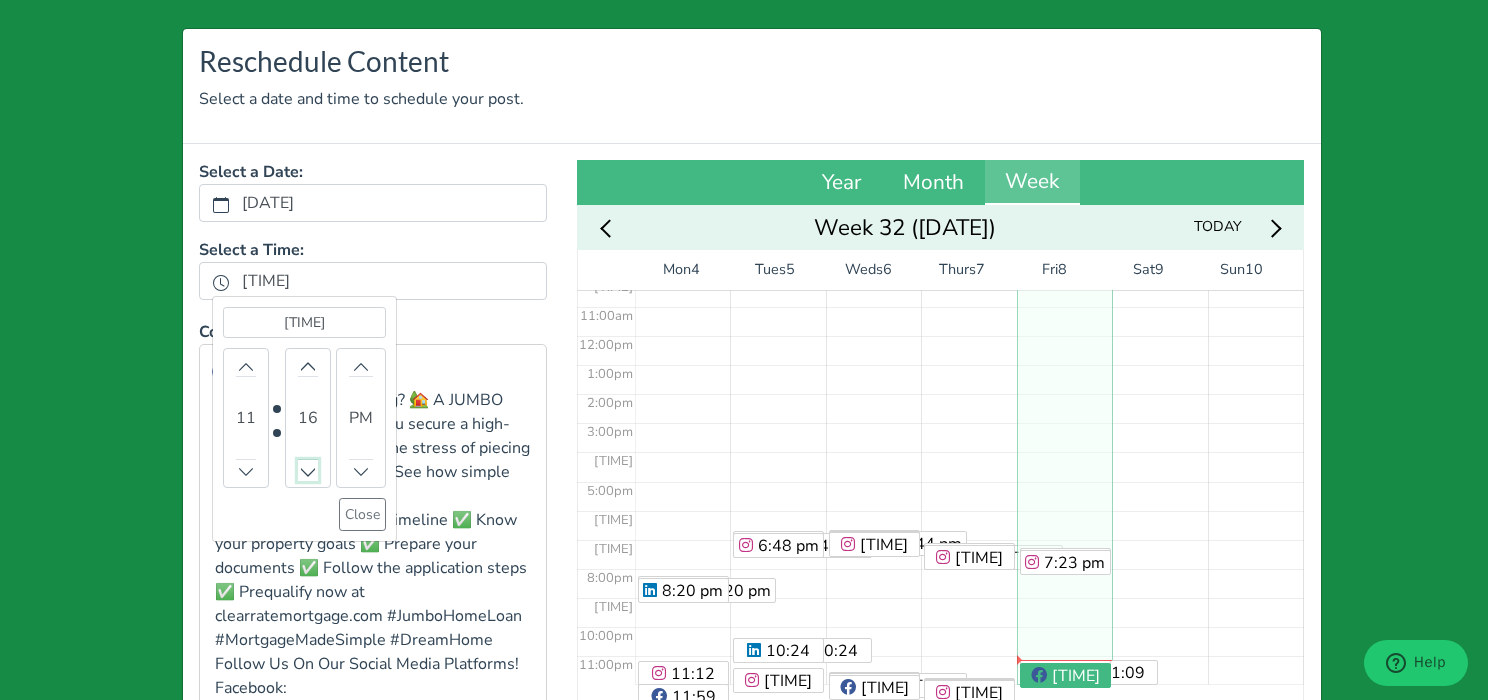 click 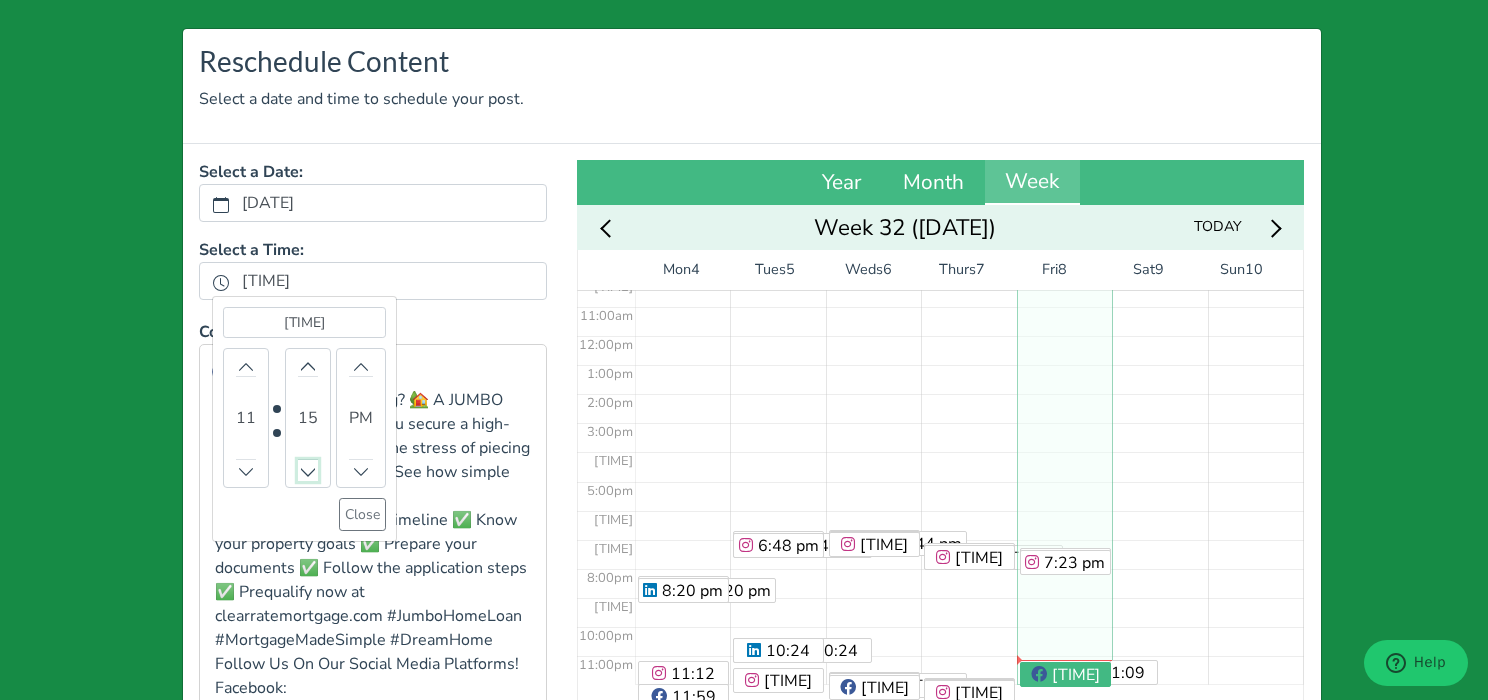 click 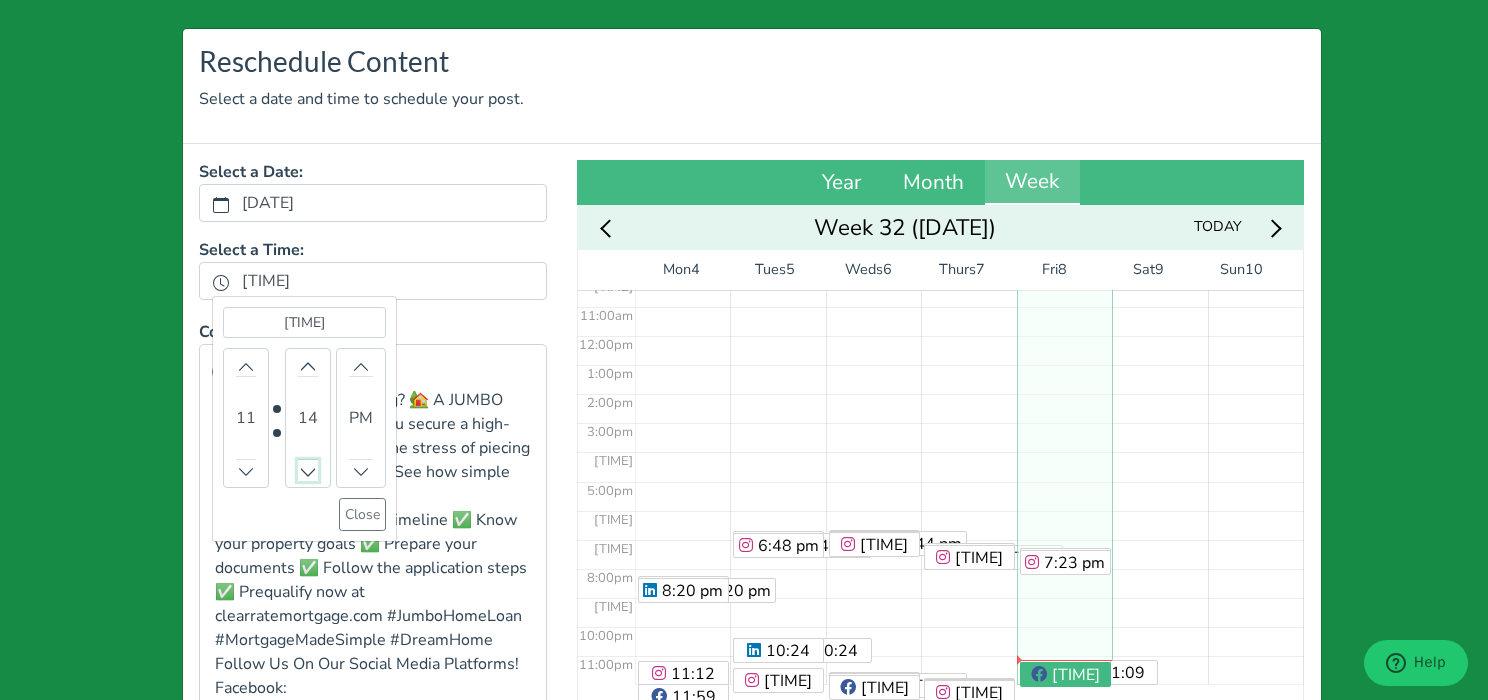 click 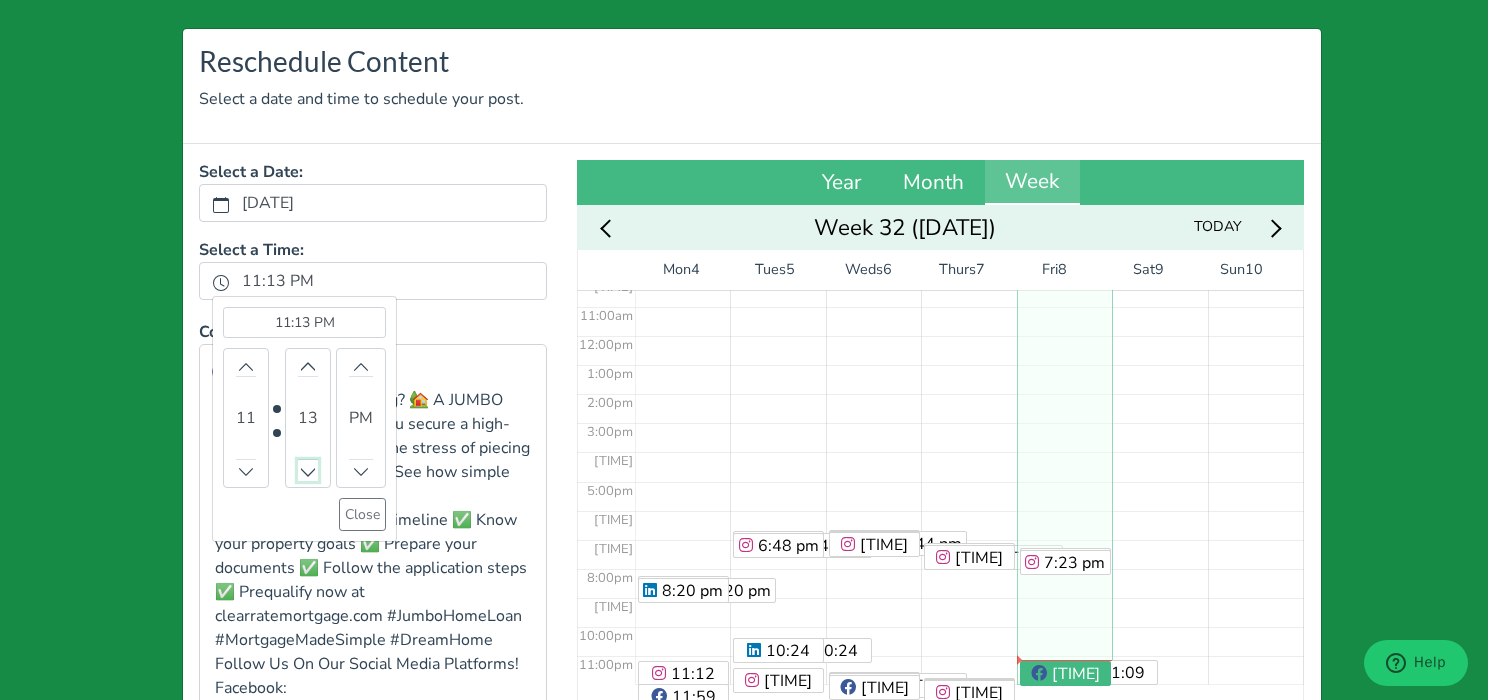 click 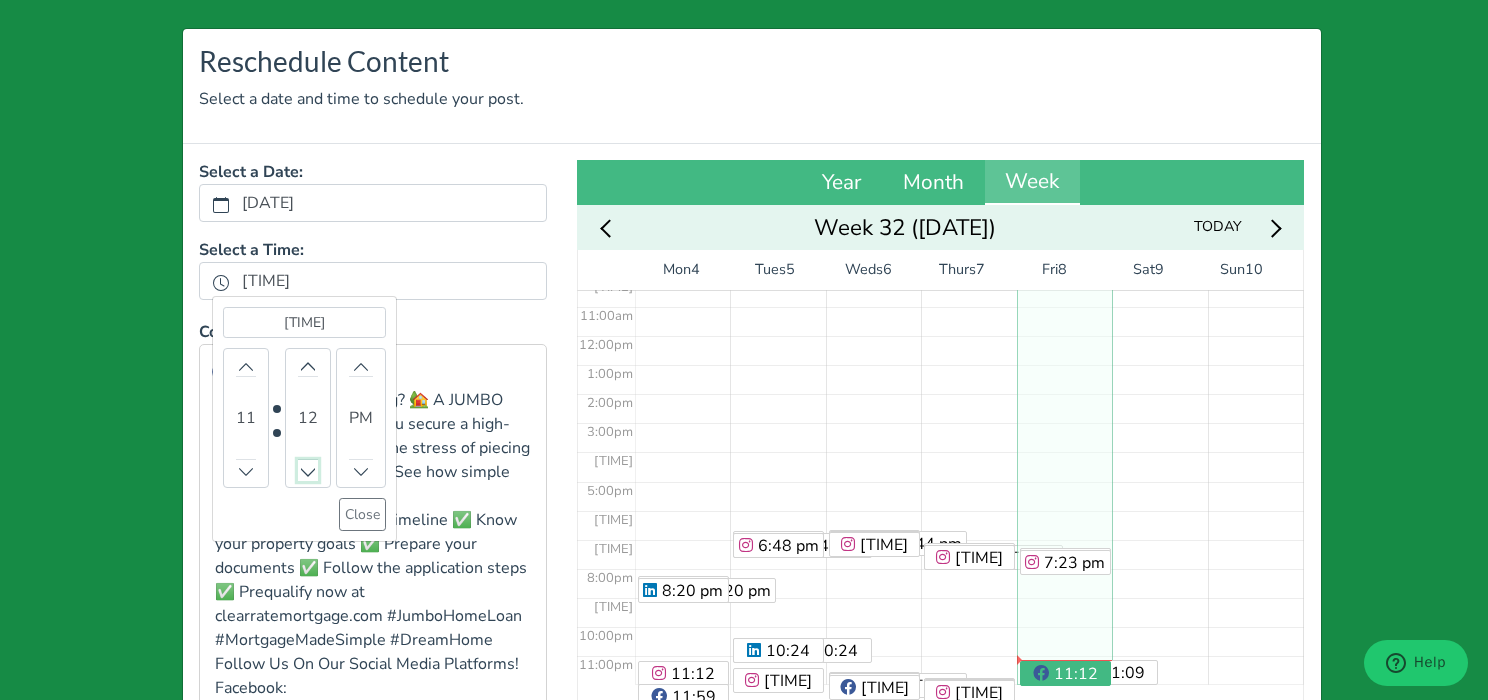 click 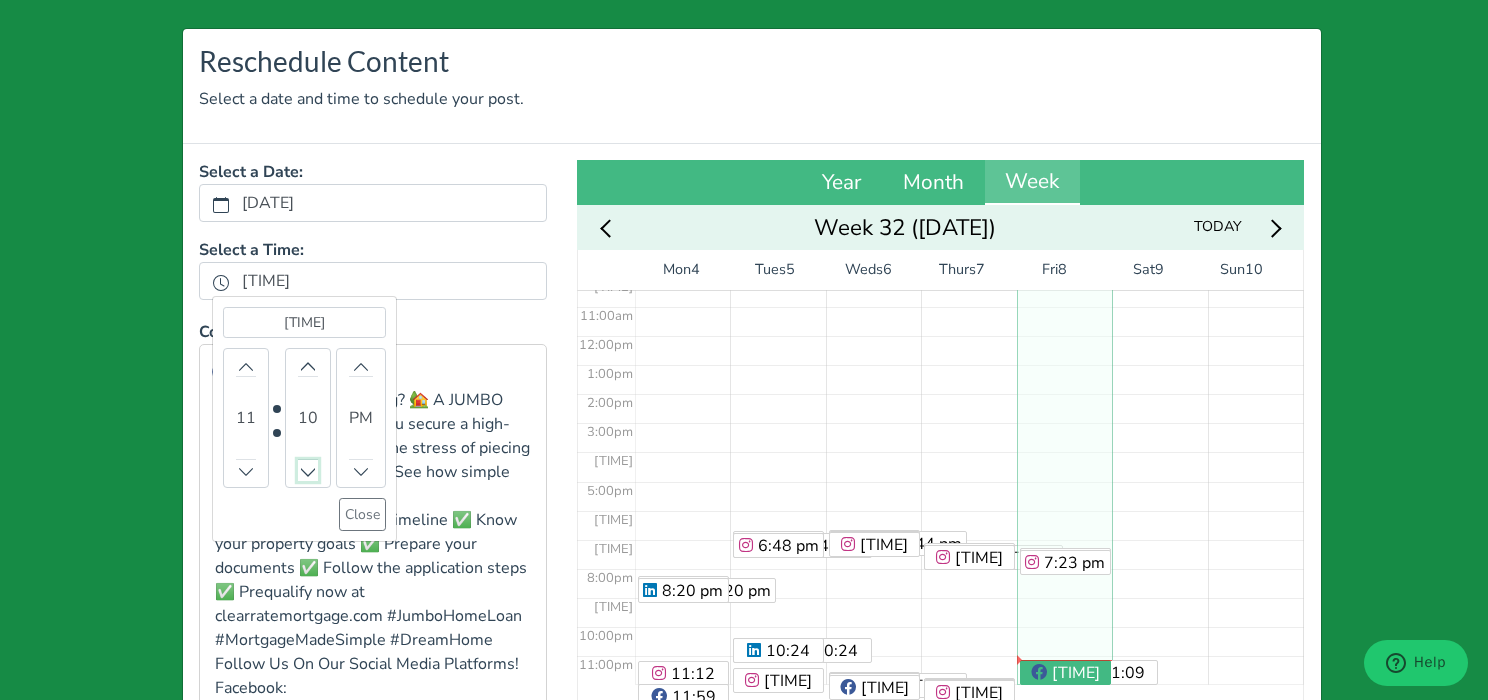 click 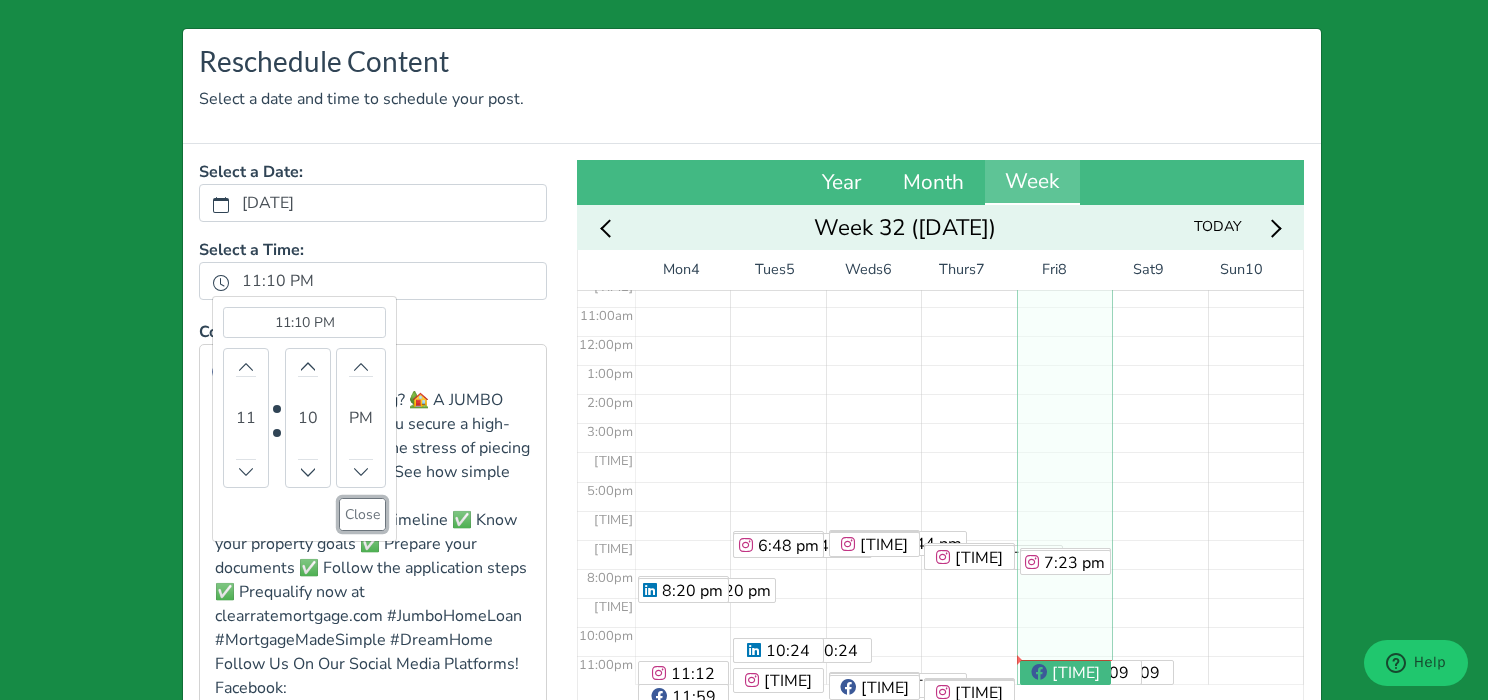 click on "Close" at bounding box center [362, 514] 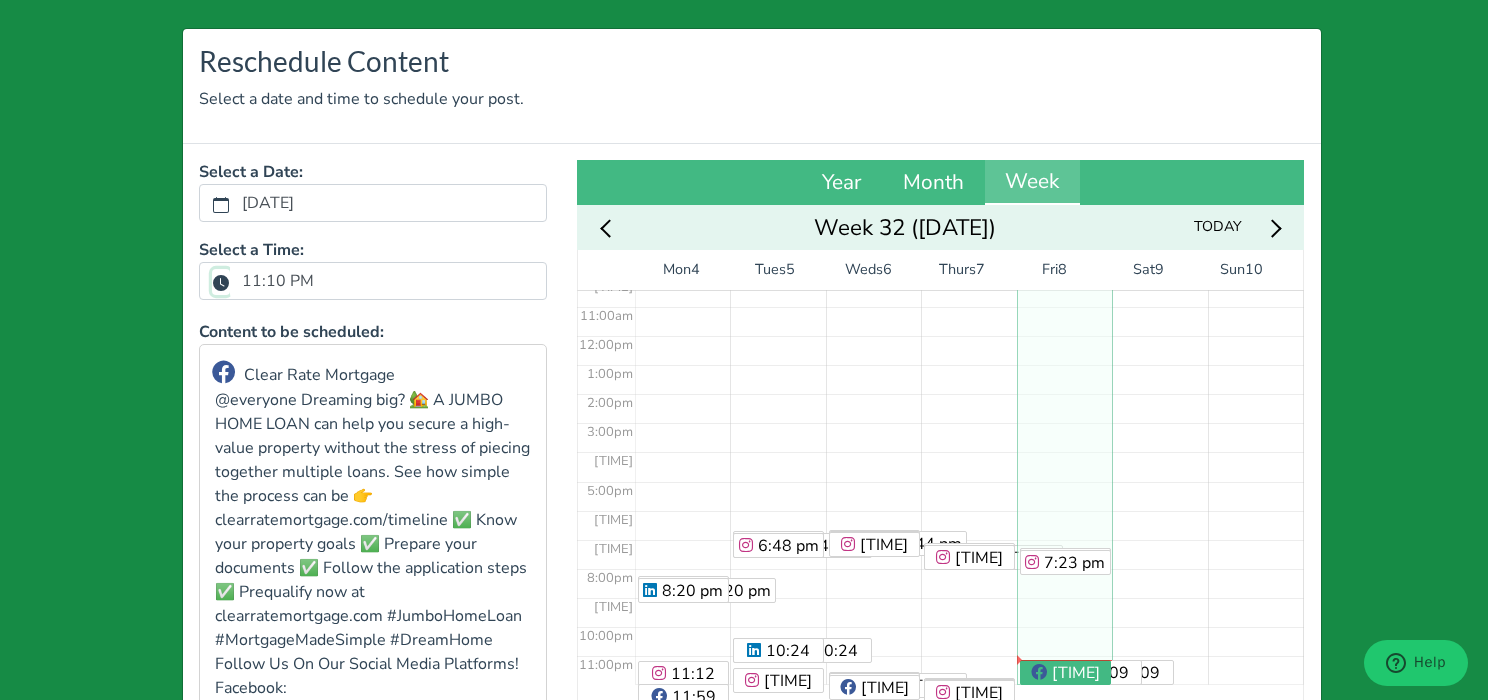 scroll, scrollTop: 302, scrollLeft: 0, axis: vertical 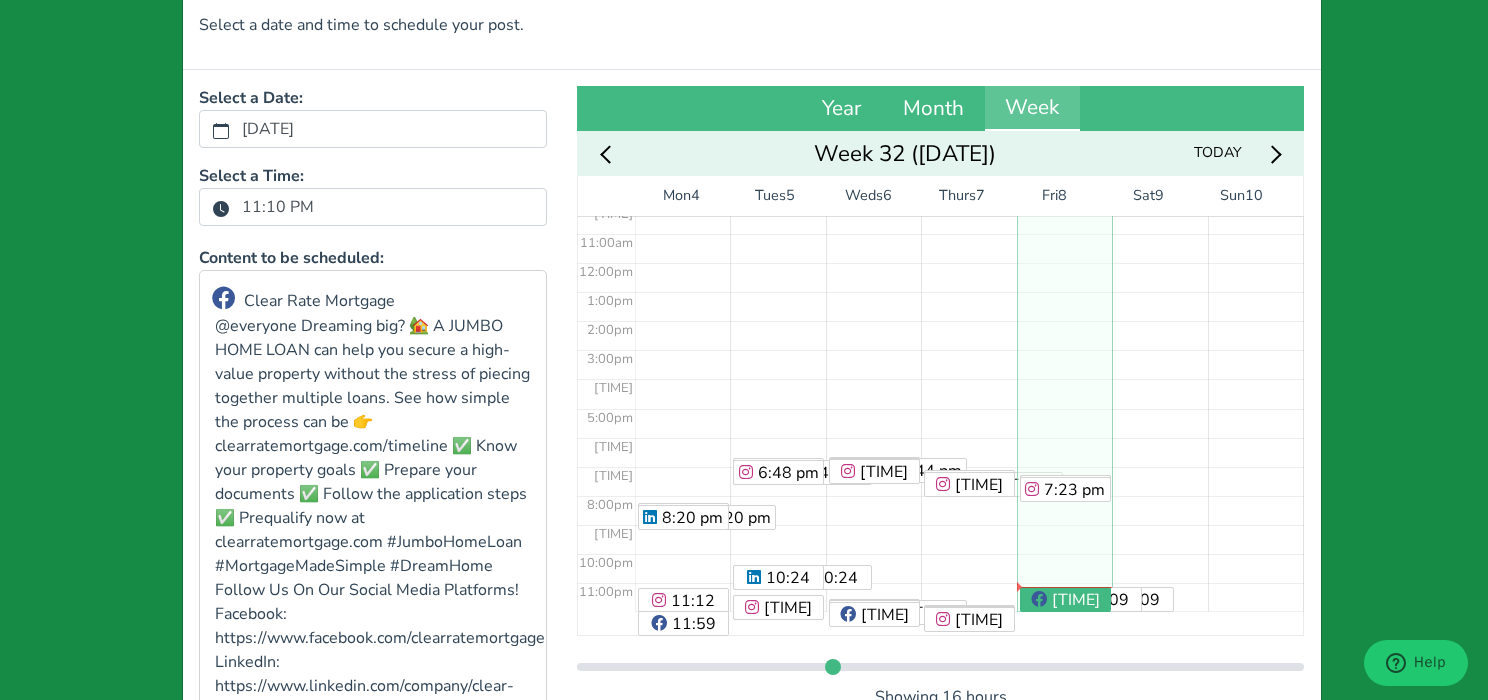 click on "11:10 PM" at bounding box center [278, 207] 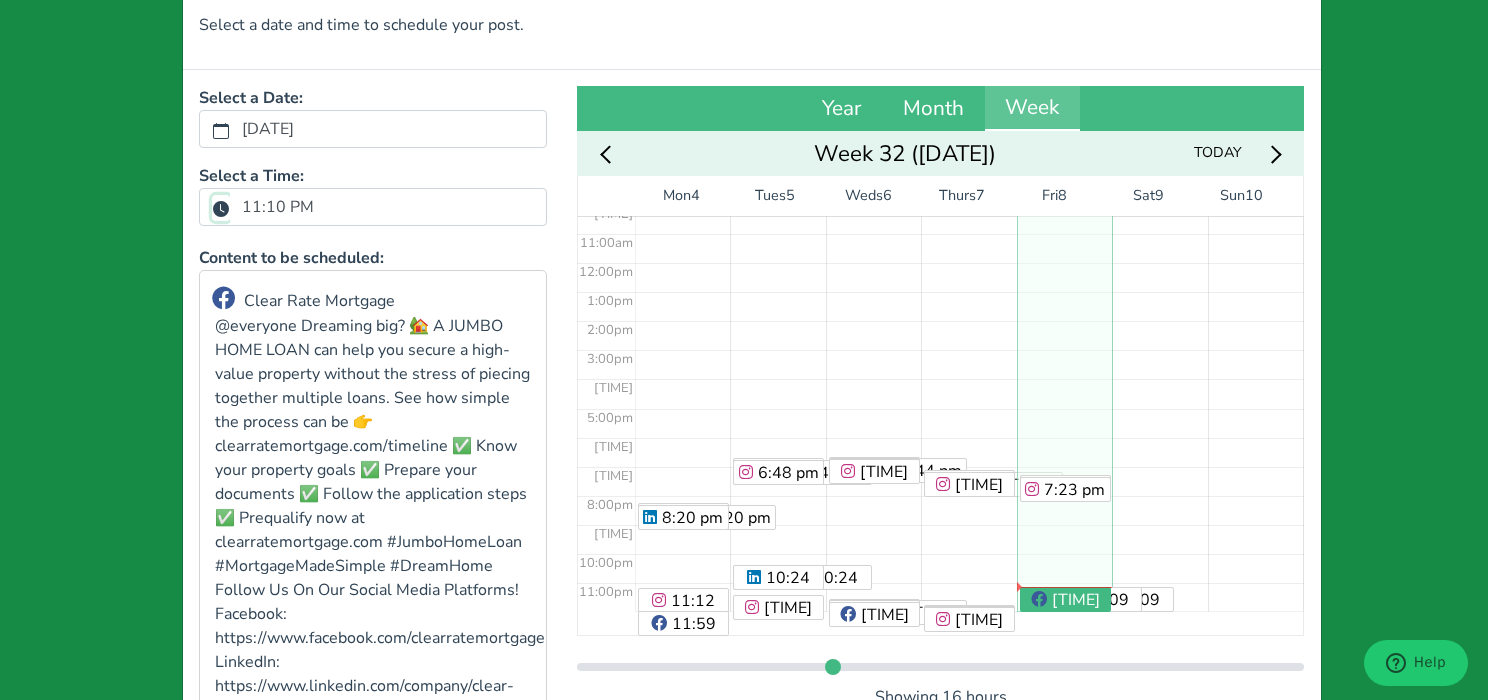 click on "11:10 PM" at bounding box center (221, 208) 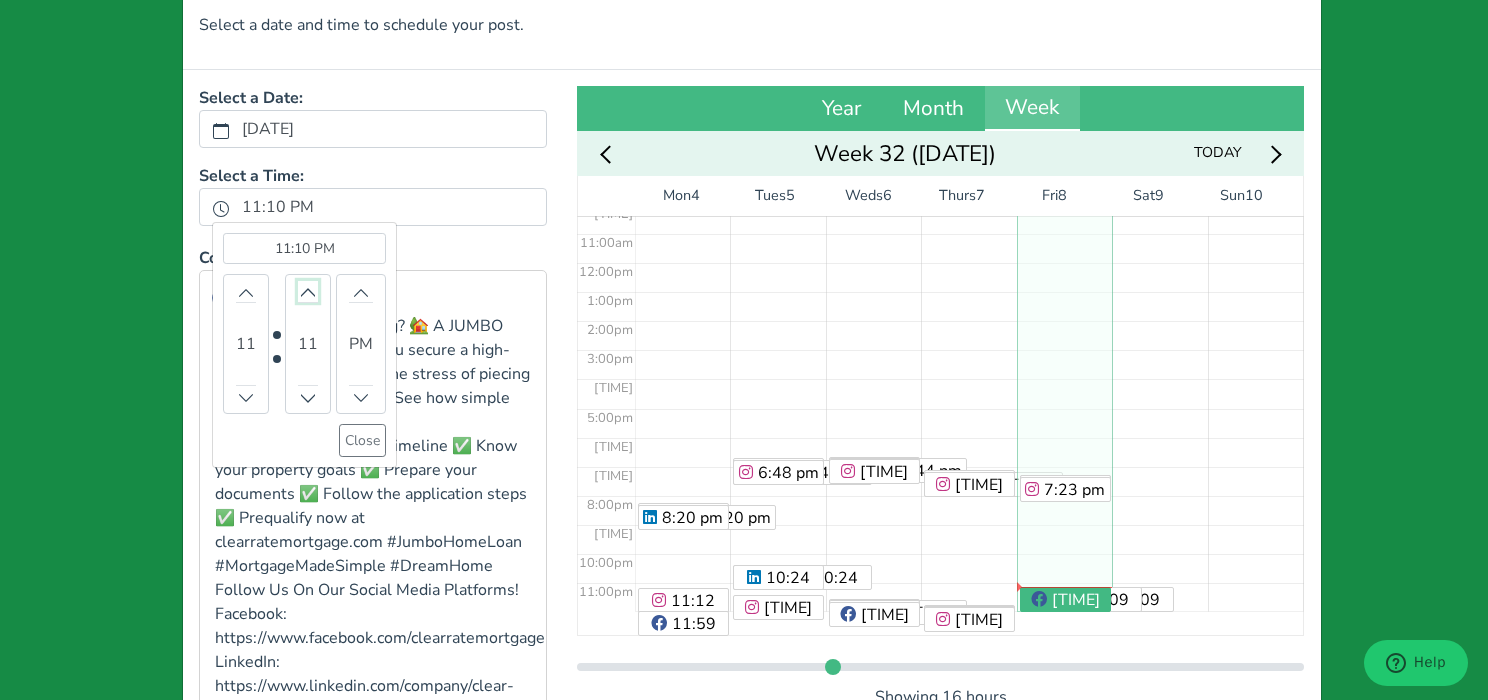 click 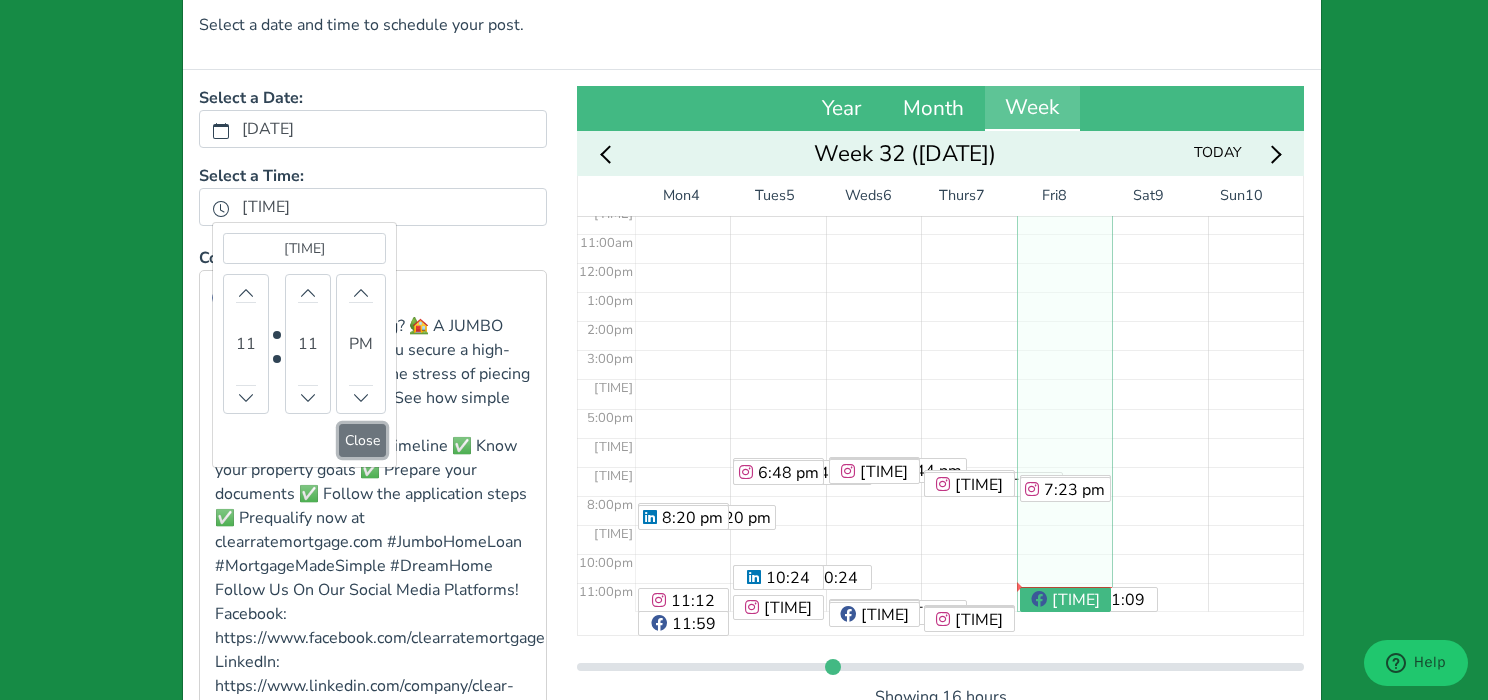 click on "Close" at bounding box center [362, 440] 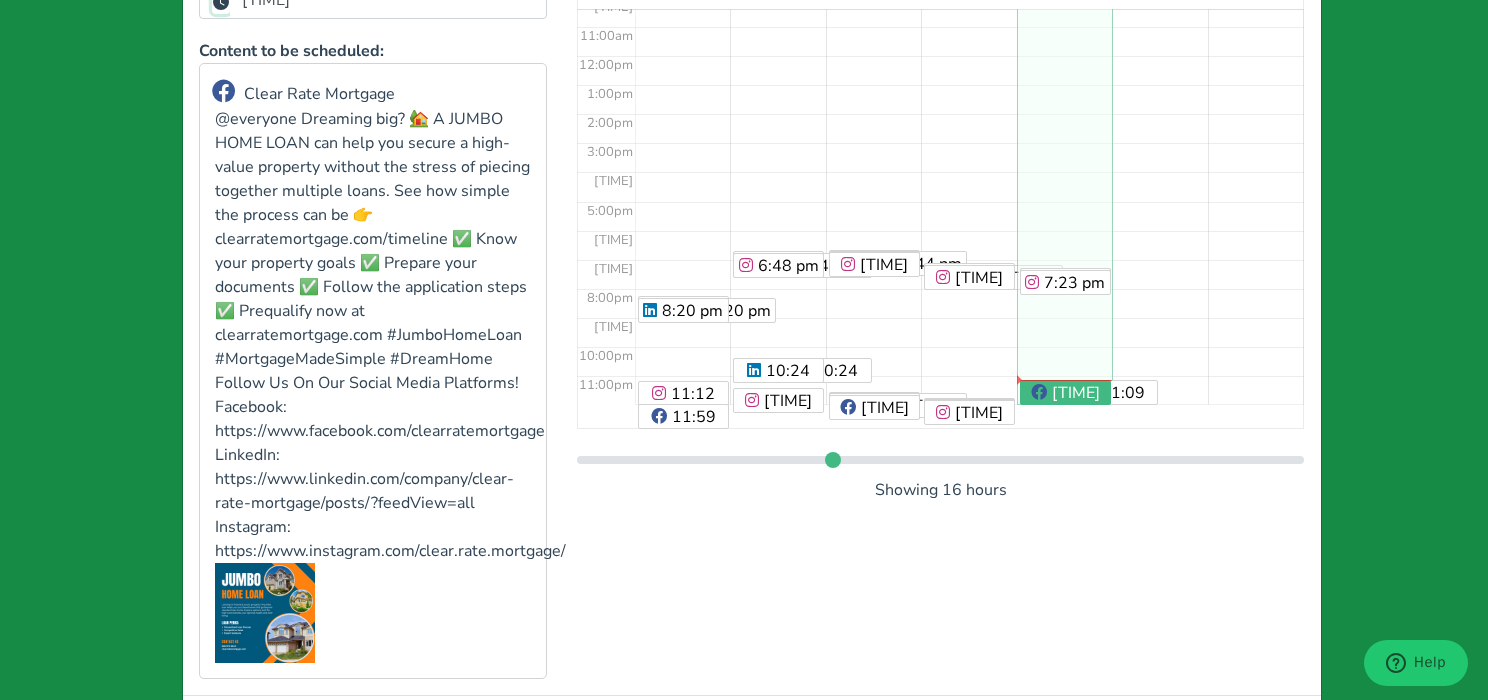 scroll, scrollTop: 374, scrollLeft: 0, axis: vertical 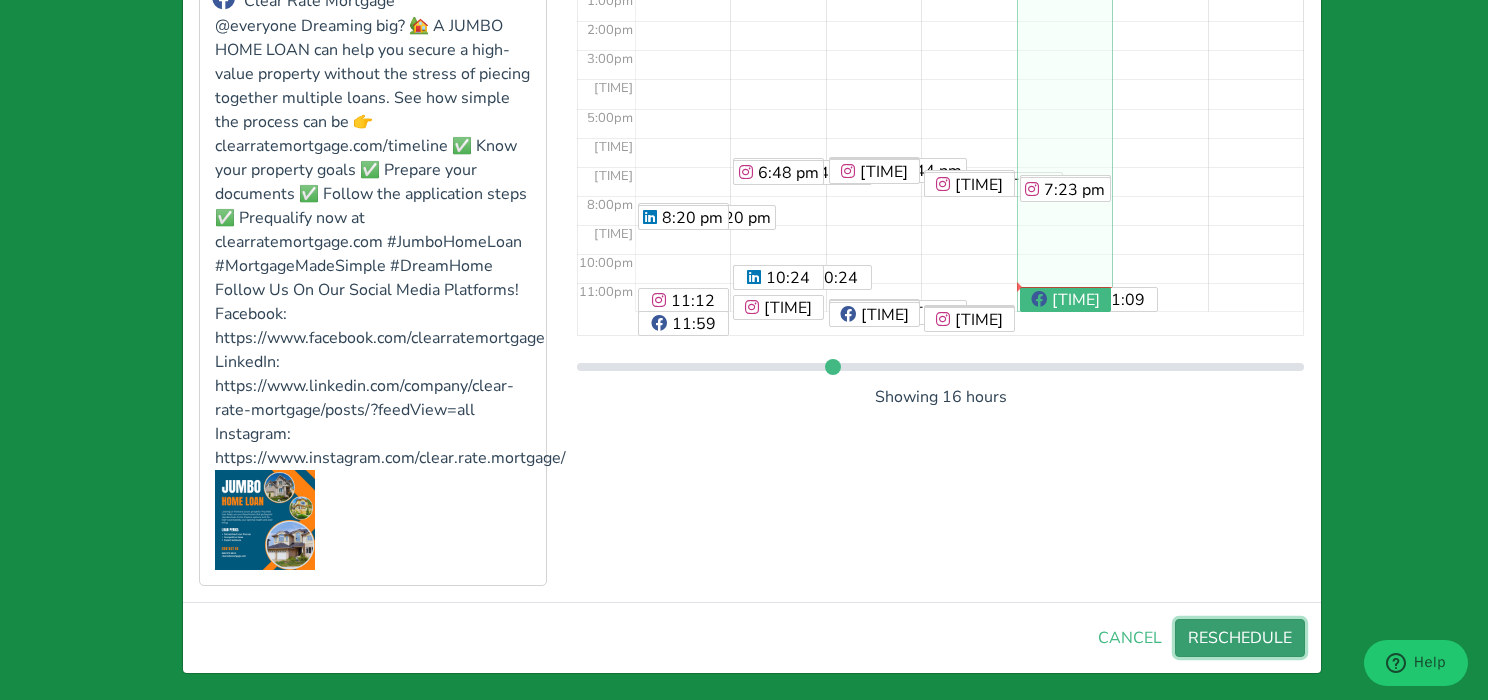 click on "RESCHEDULE" at bounding box center [1240, 638] 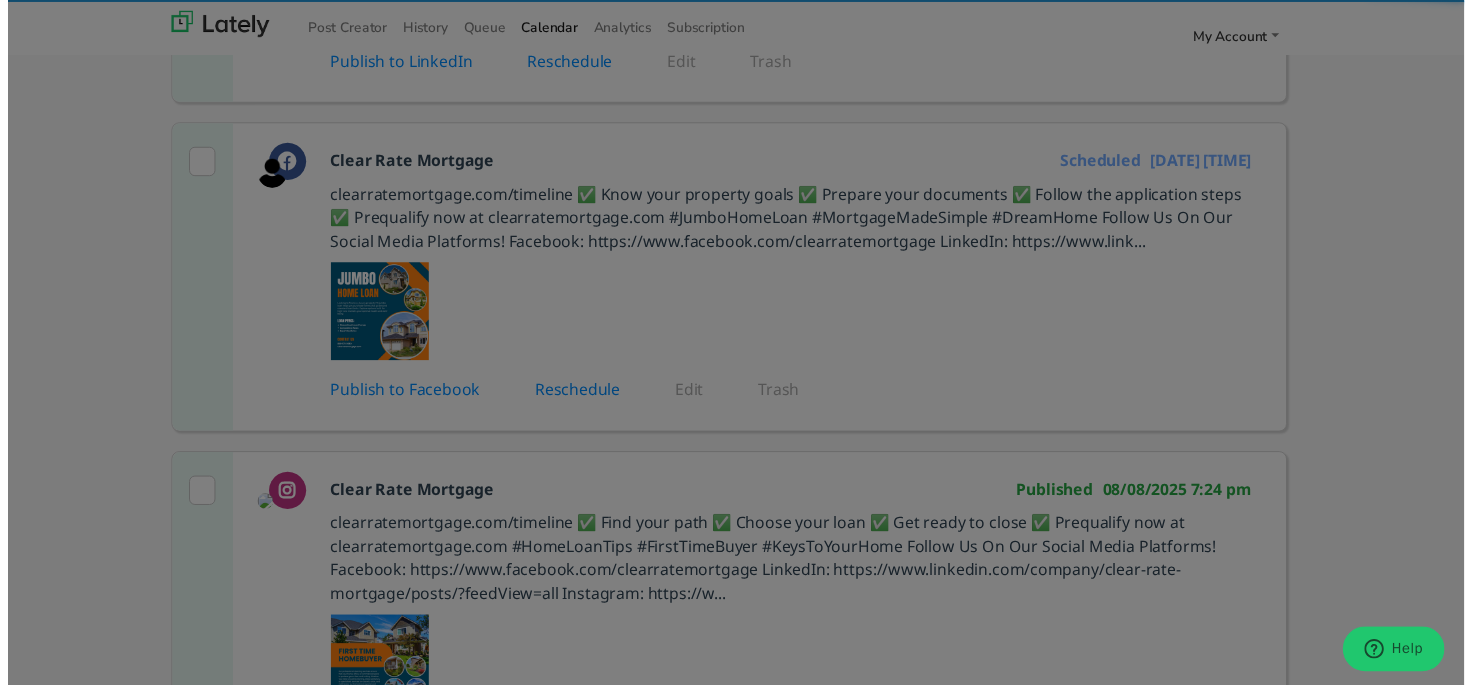 scroll, scrollTop: 214, scrollLeft: 0, axis: vertical 